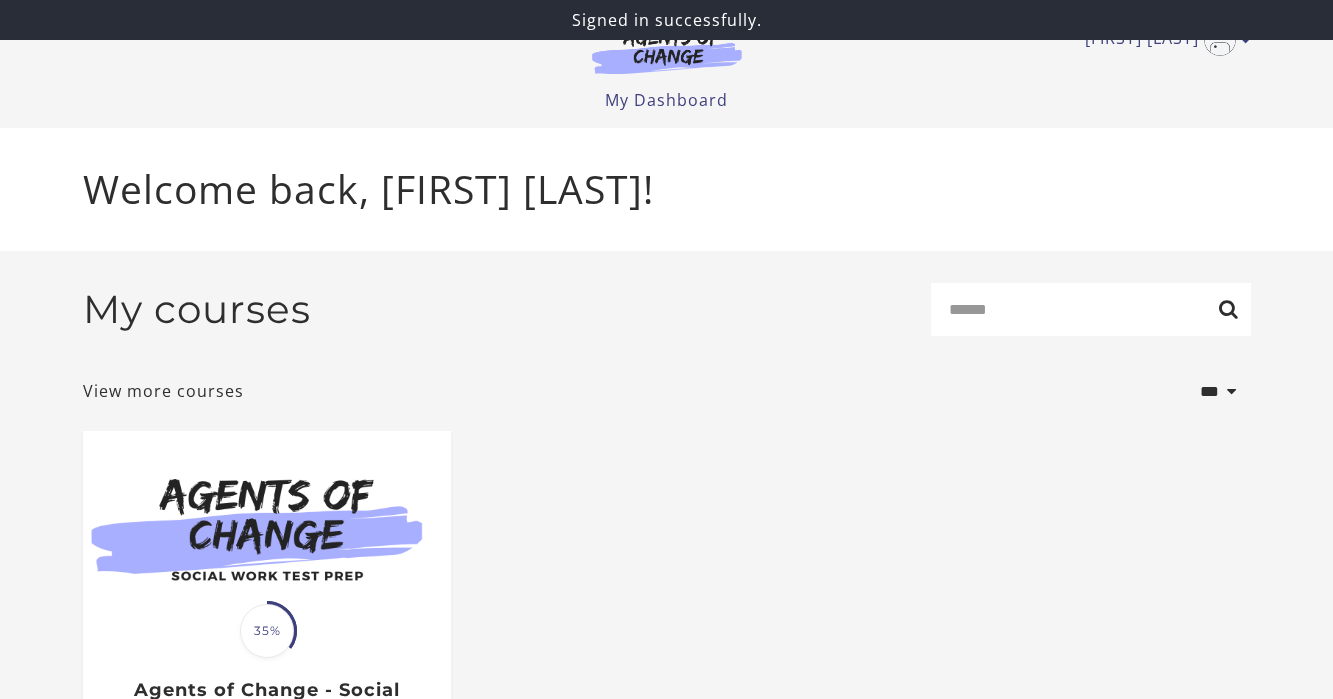 scroll, scrollTop: 0, scrollLeft: 0, axis: both 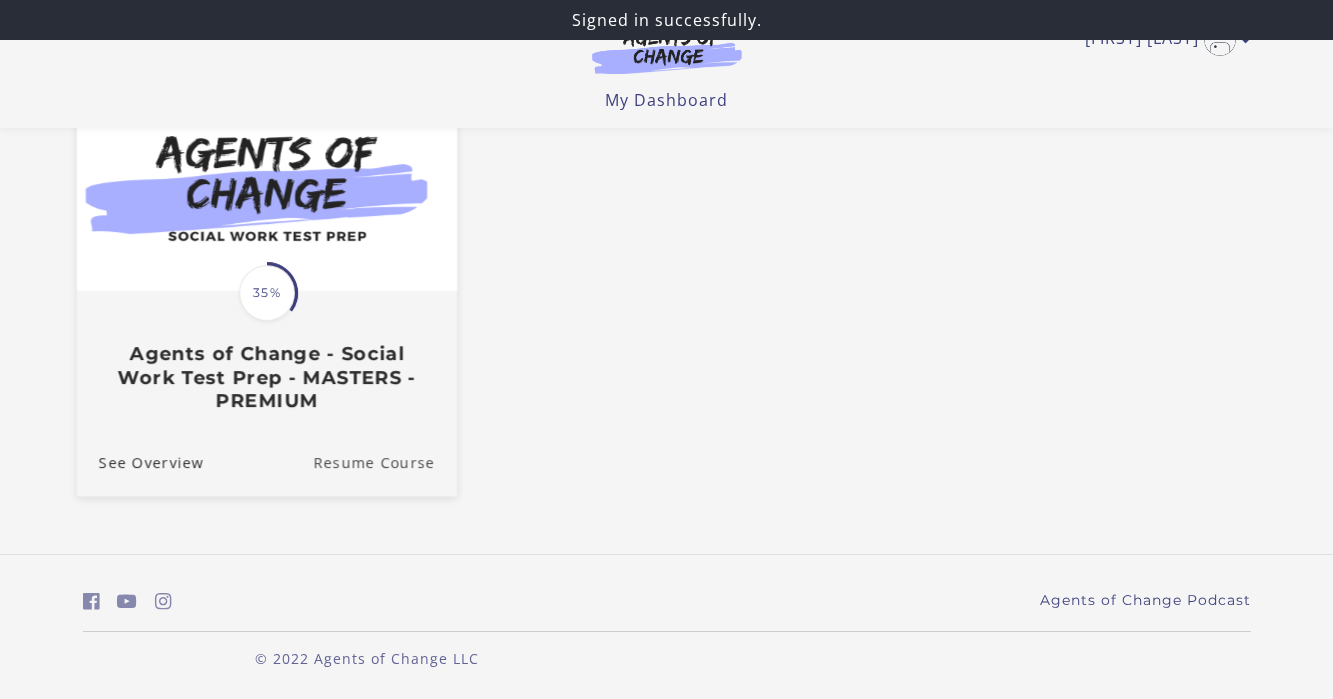 click on "Resume Course" at bounding box center [385, 462] 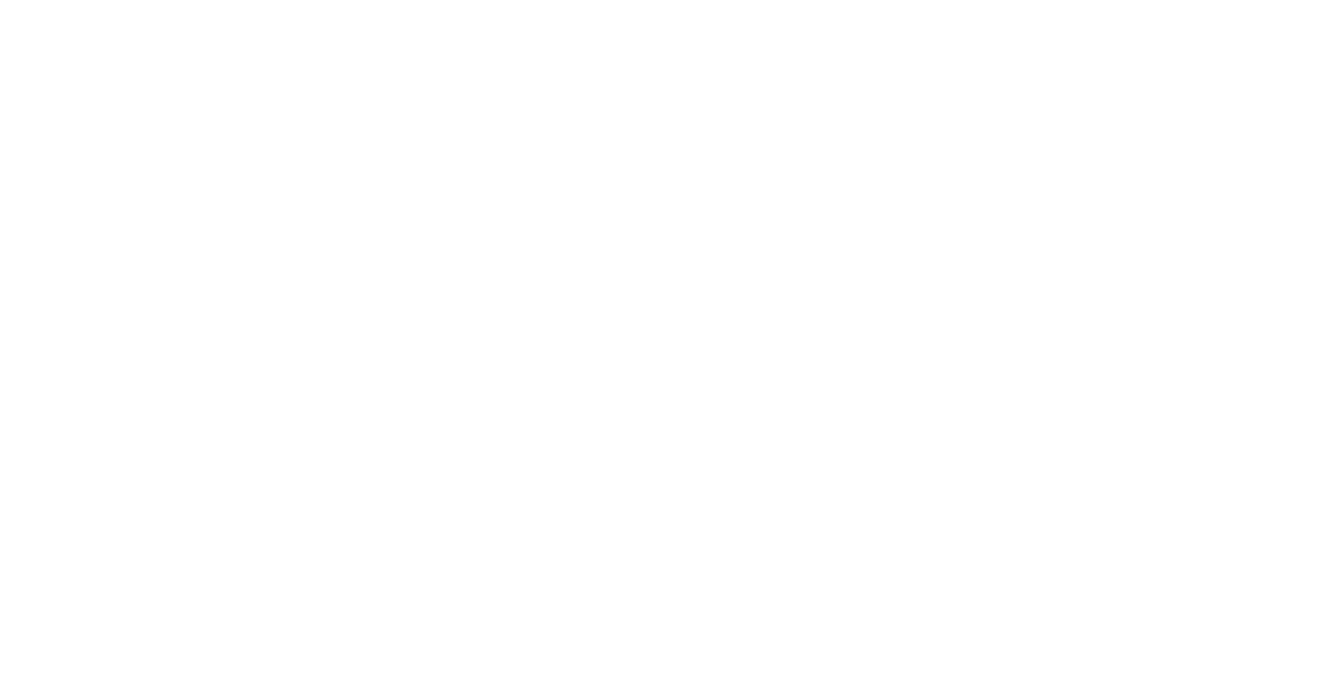 scroll, scrollTop: 0, scrollLeft: 0, axis: both 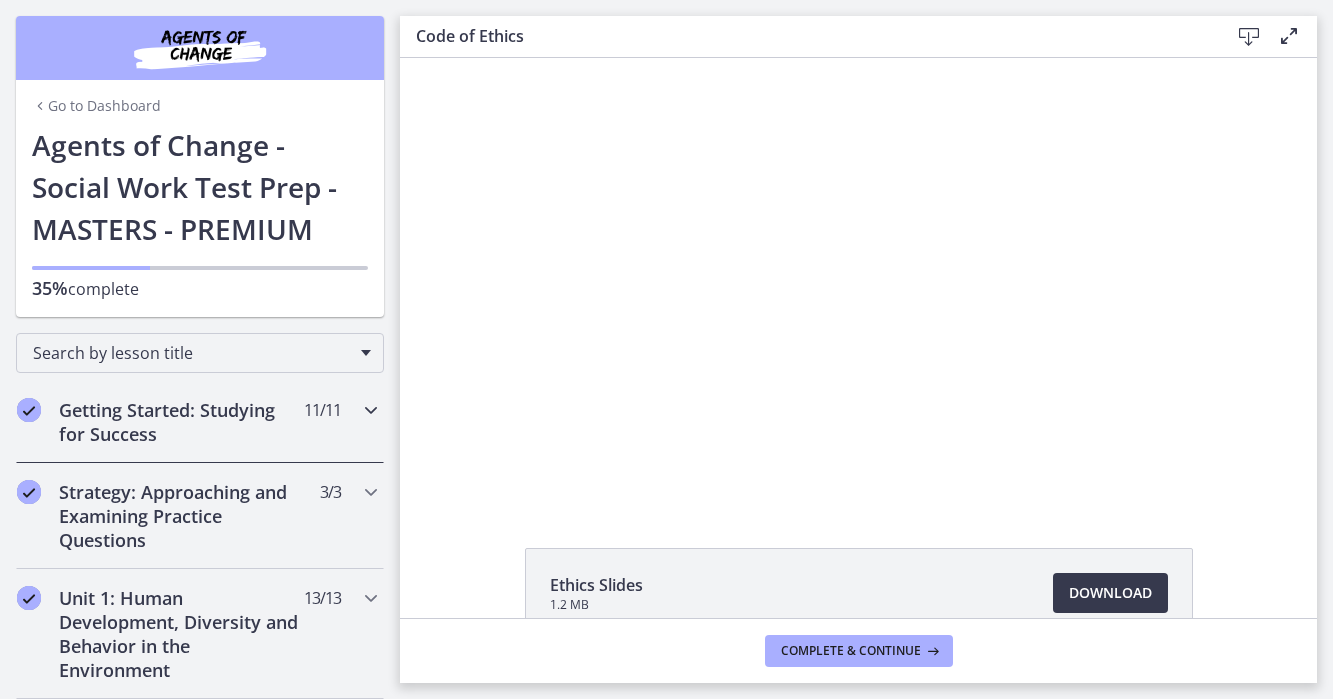 click on "Getting Started: Studying for Success" at bounding box center [181, 422] 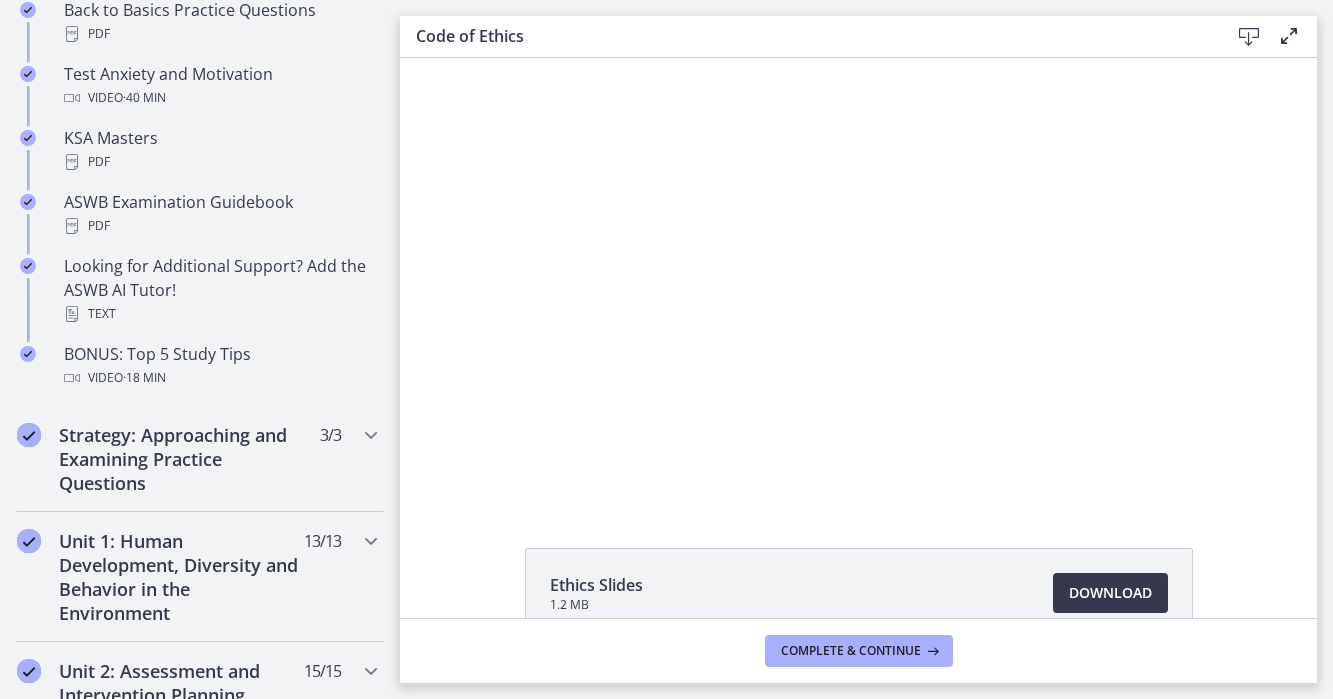 scroll, scrollTop: 942, scrollLeft: 0, axis: vertical 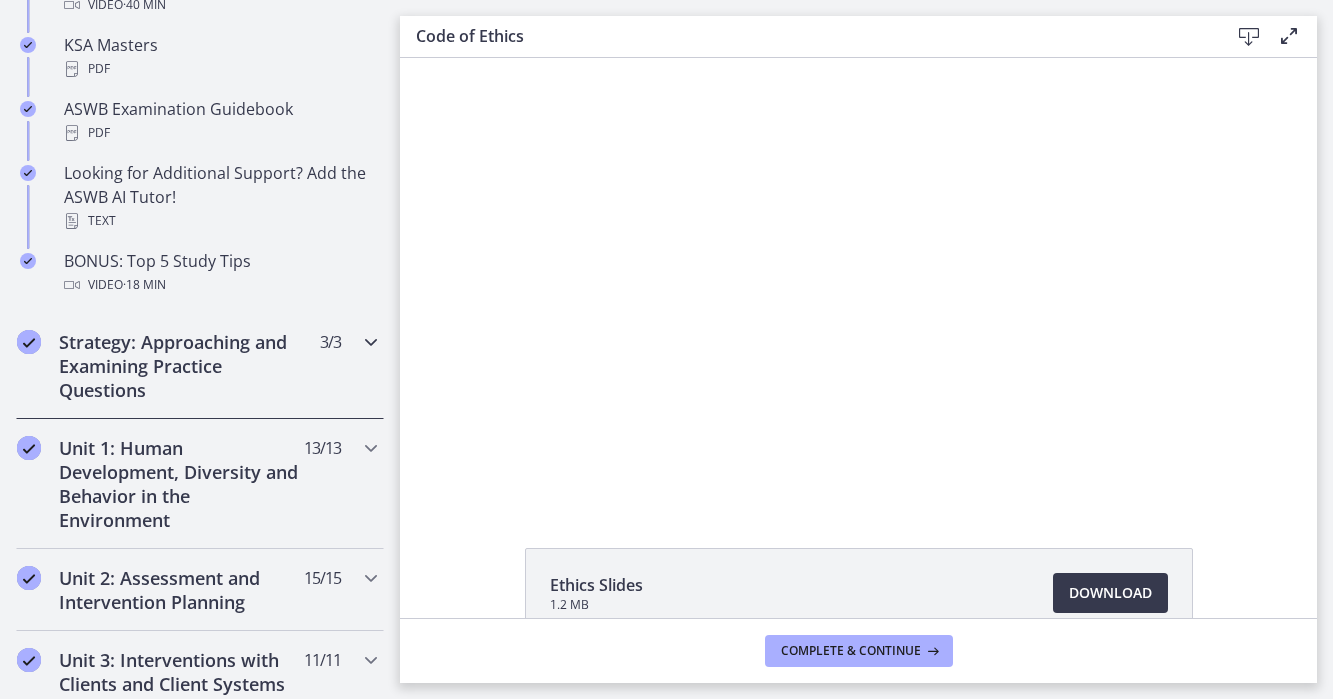 click on "Strategy: Approaching and Examining Practice Questions" at bounding box center [181, 366] 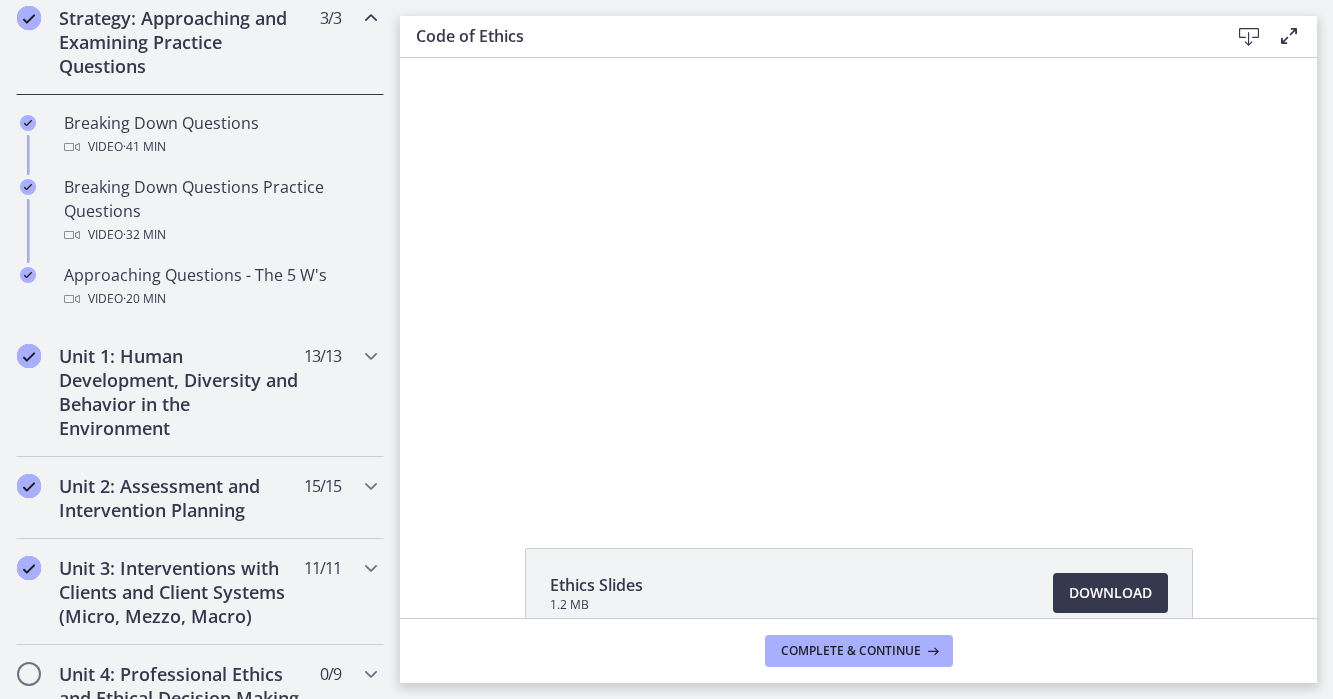 scroll, scrollTop: 487, scrollLeft: 0, axis: vertical 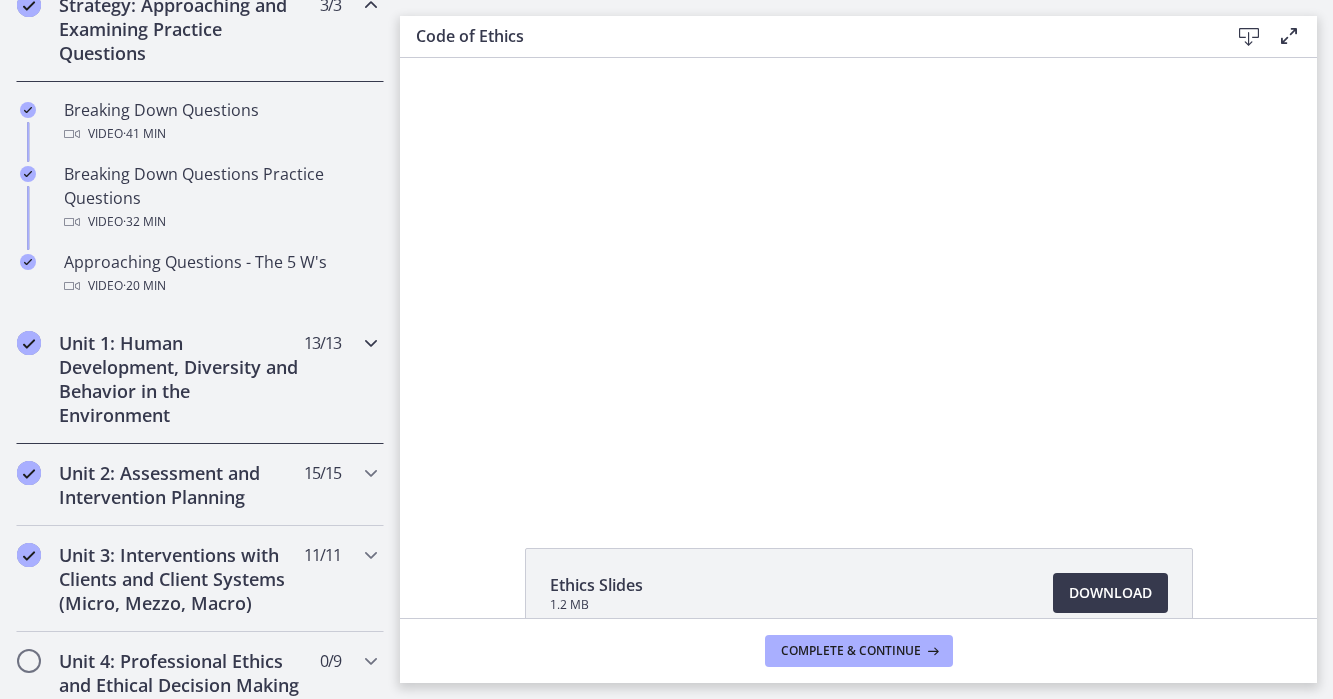 click on "Unit 1: Human Development, Diversity and Behavior in the Environment" at bounding box center [181, 379] 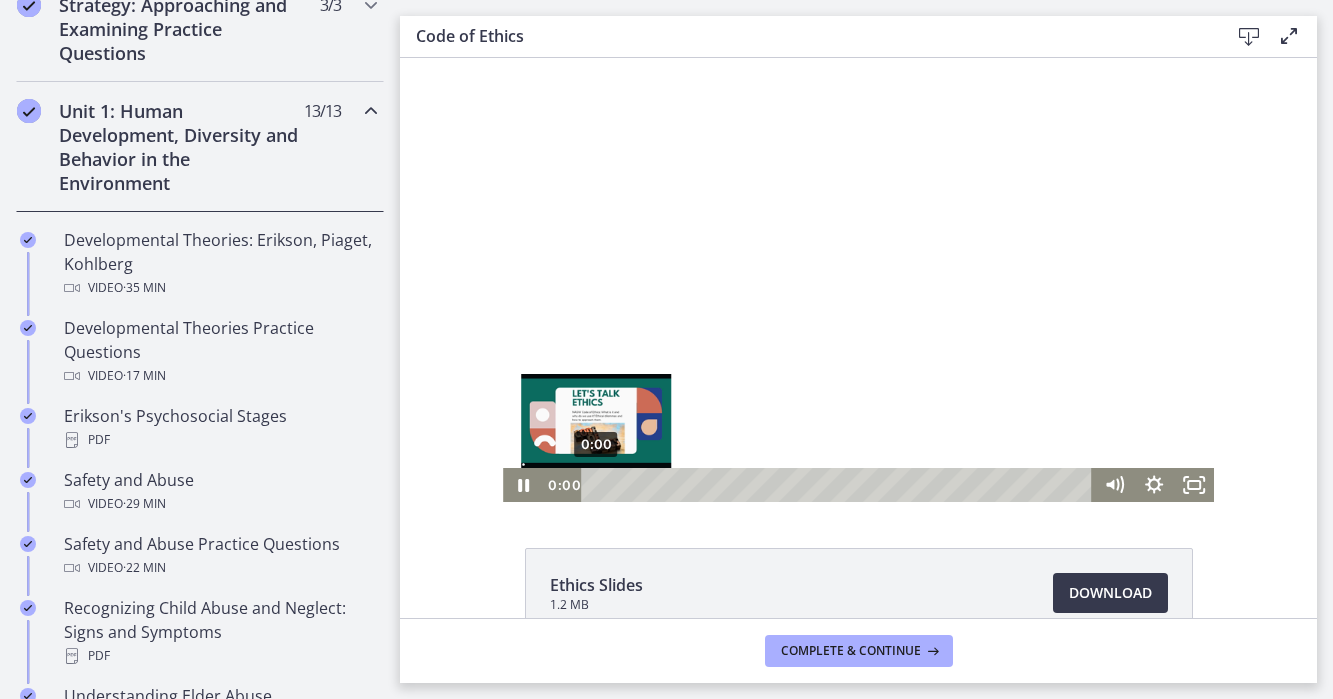 click on "0:00" at bounding box center [840, 485] 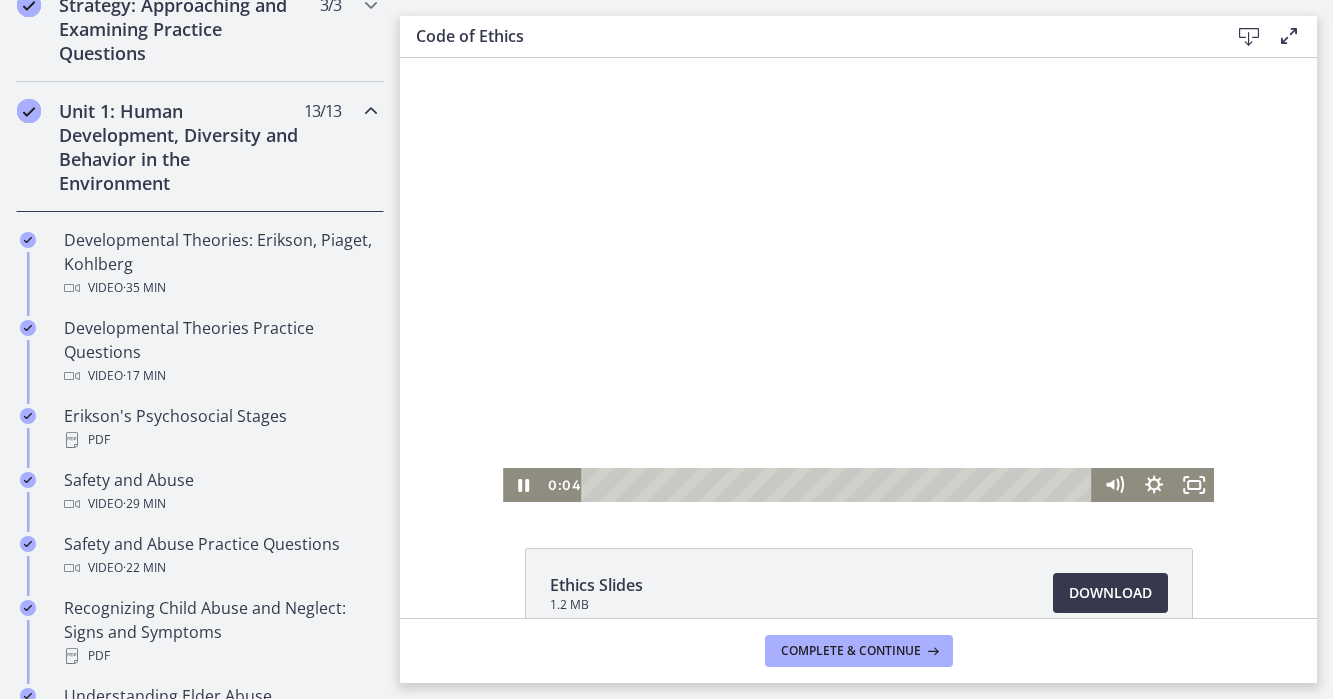 click at bounding box center [858, 280] 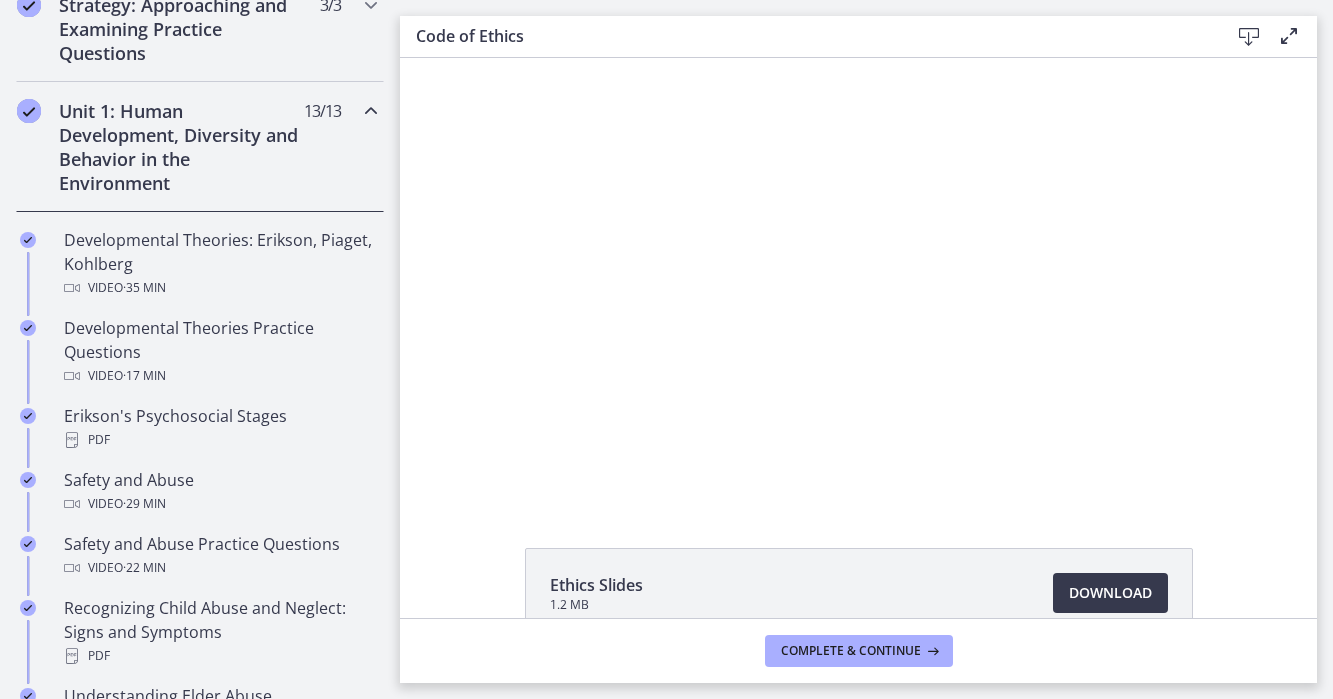 click on "Unit 1: Human Development, Diversity and Behavior in the Environment" at bounding box center (181, 147) 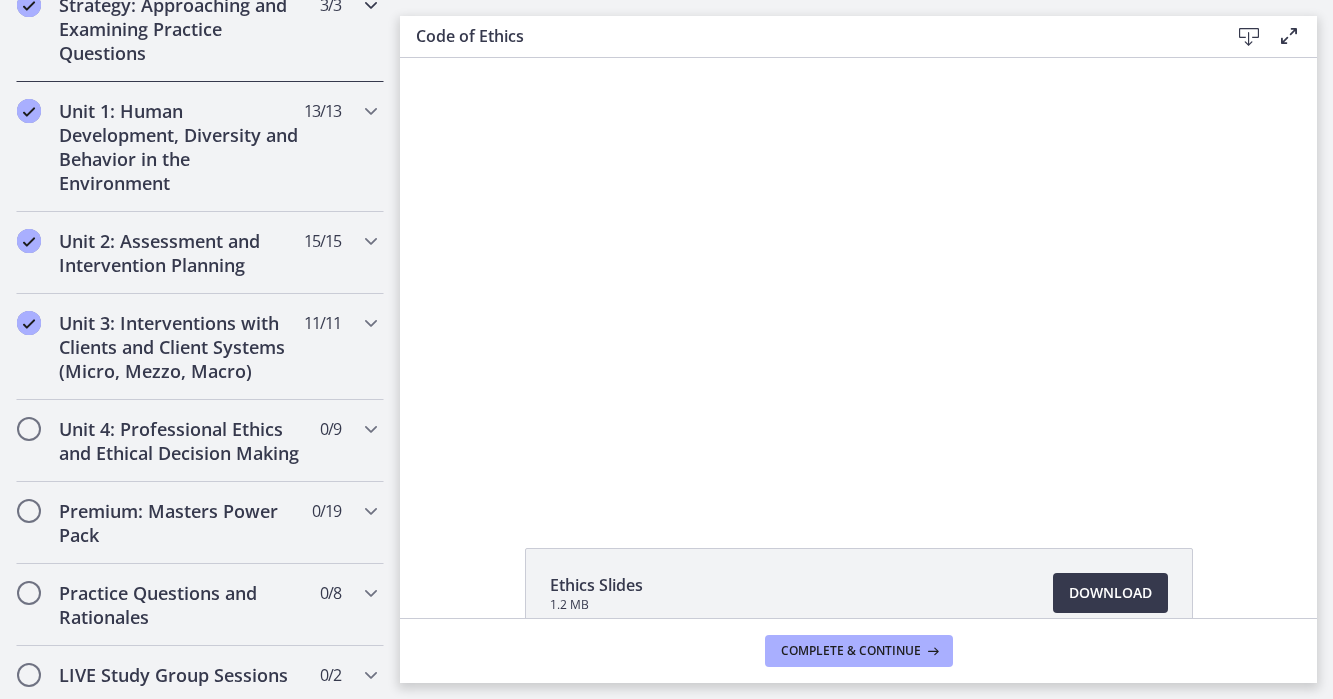 click on "Strategy: Approaching and Examining Practice Questions" at bounding box center (181, 29) 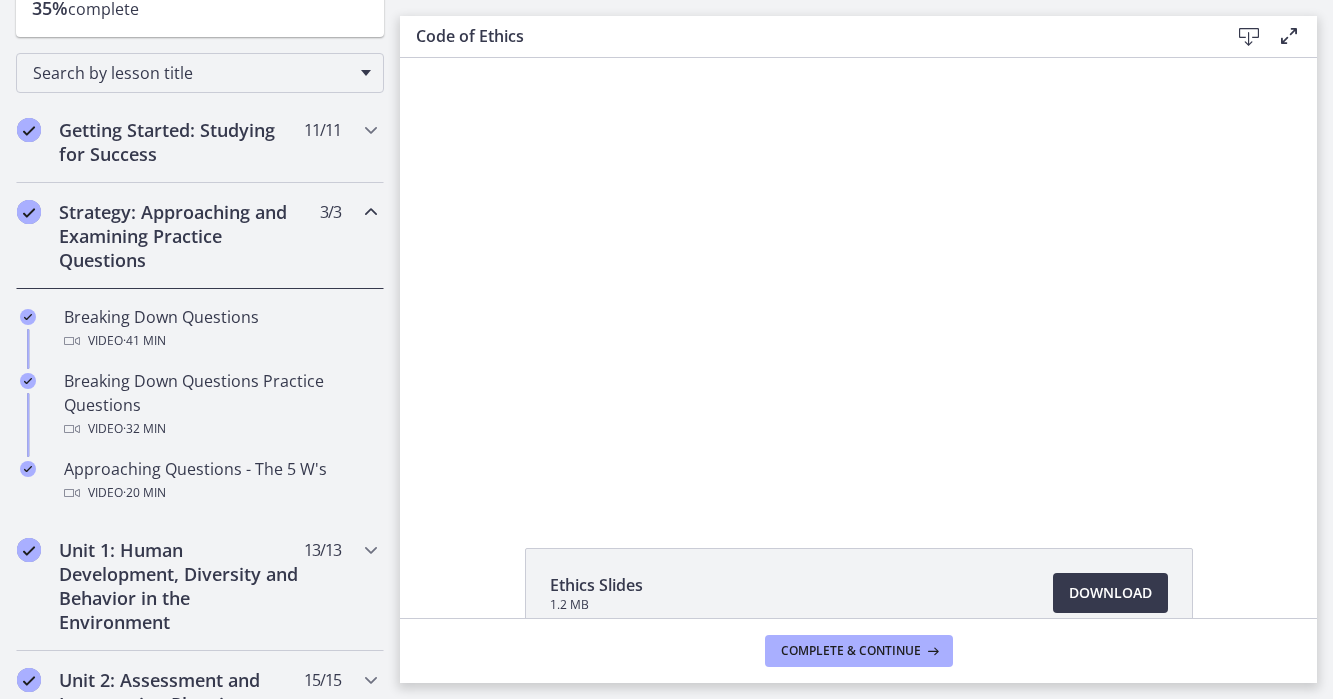 scroll, scrollTop: 0, scrollLeft: 0, axis: both 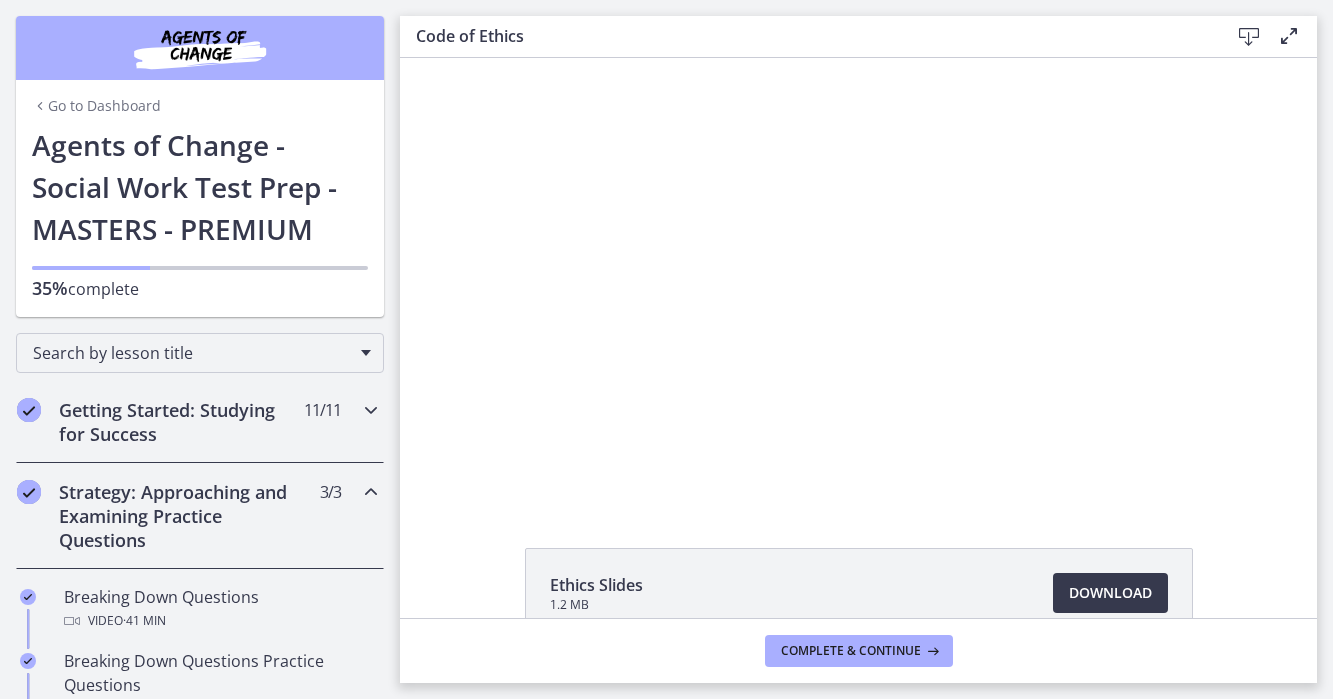 click on "Getting Started: Studying for Success" at bounding box center [181, 422] 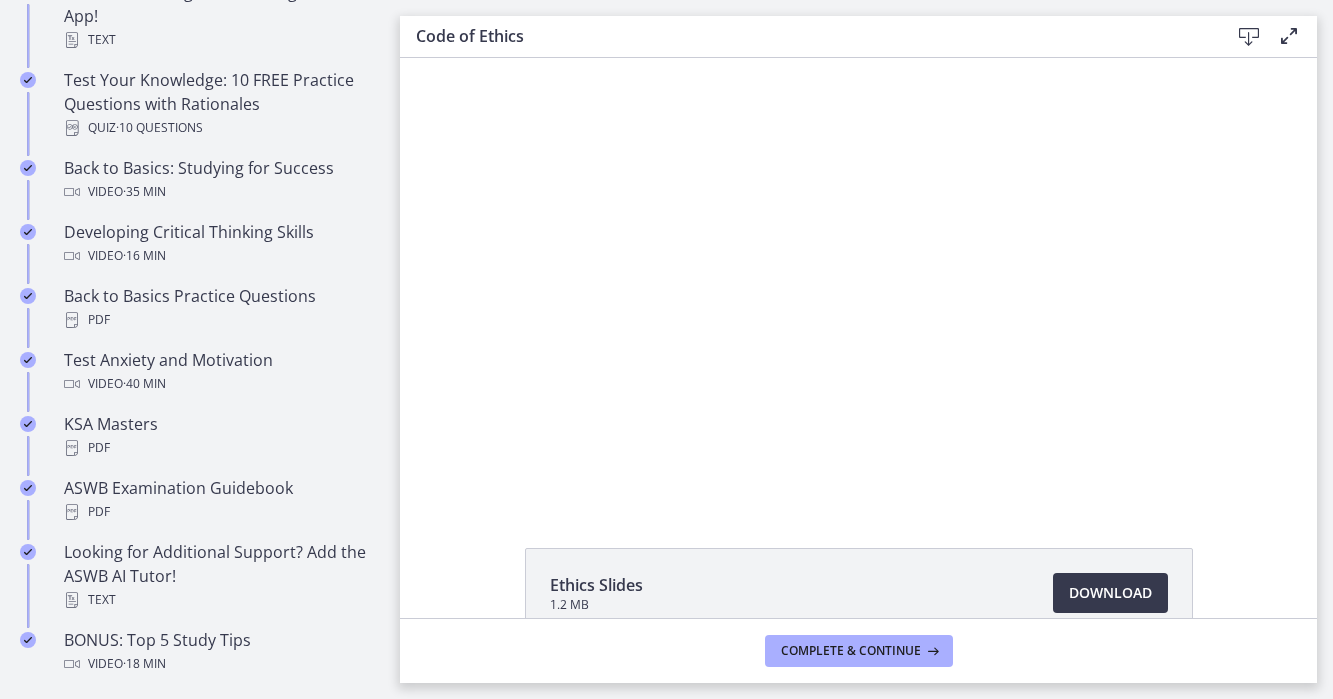 scroll, scrollTop: 572, scrollLeft: 0, axis: vertical 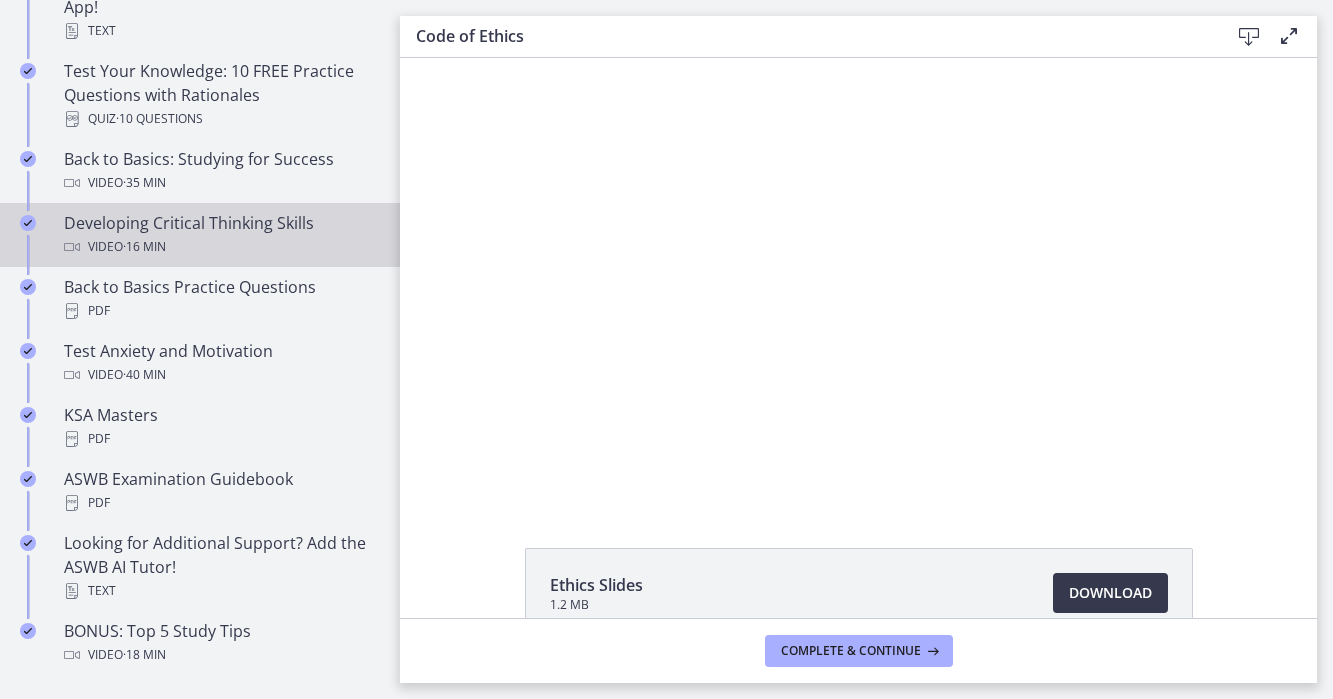 click on "Developing Critical Thinking Skills
Video
·  16 min" at bounding box center (220, 235) 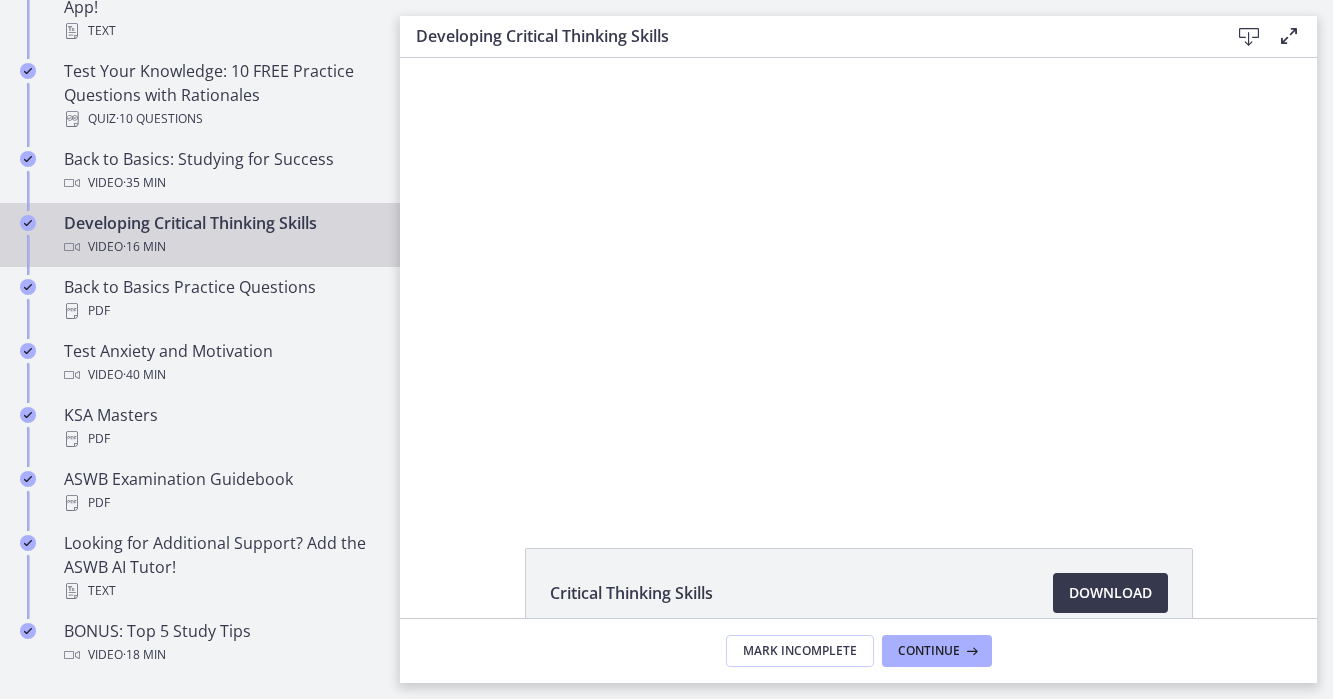 scroll, scrollTop: 0, scrollLeft: 0, axis: both 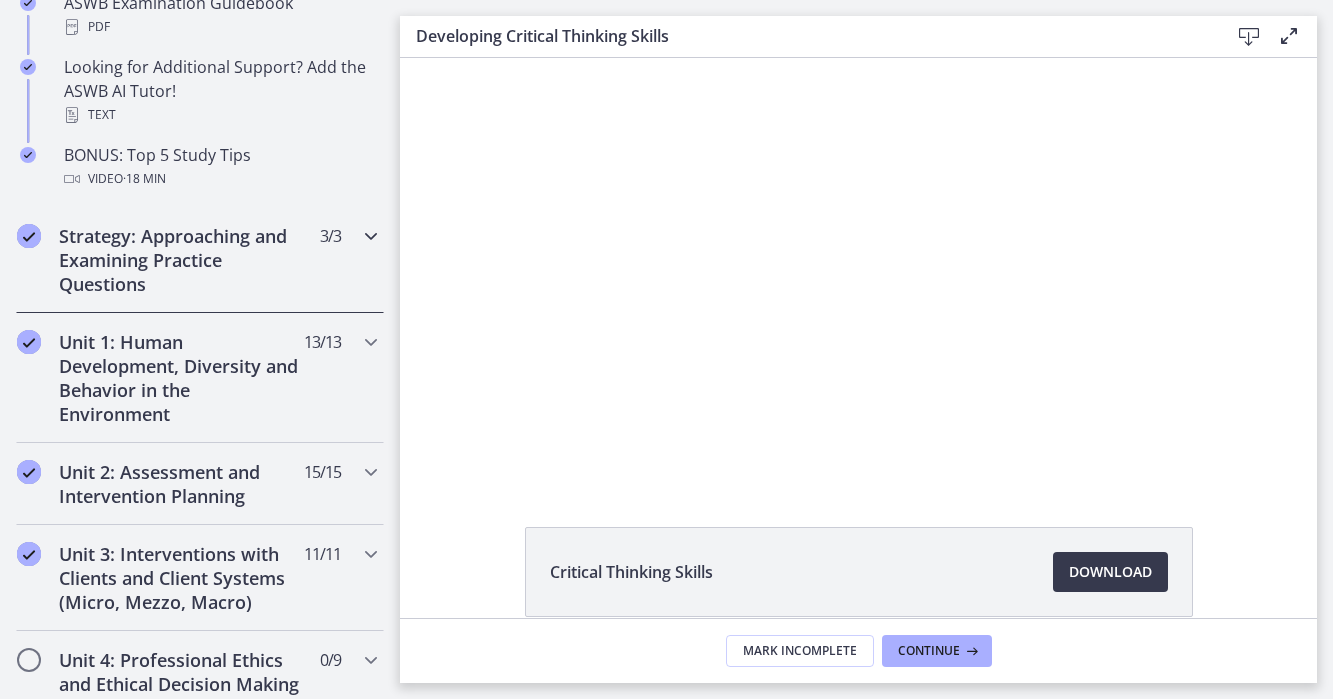click on "Strategy: Approaching and Examining Practice Questions" at bounding box center (181, 260) 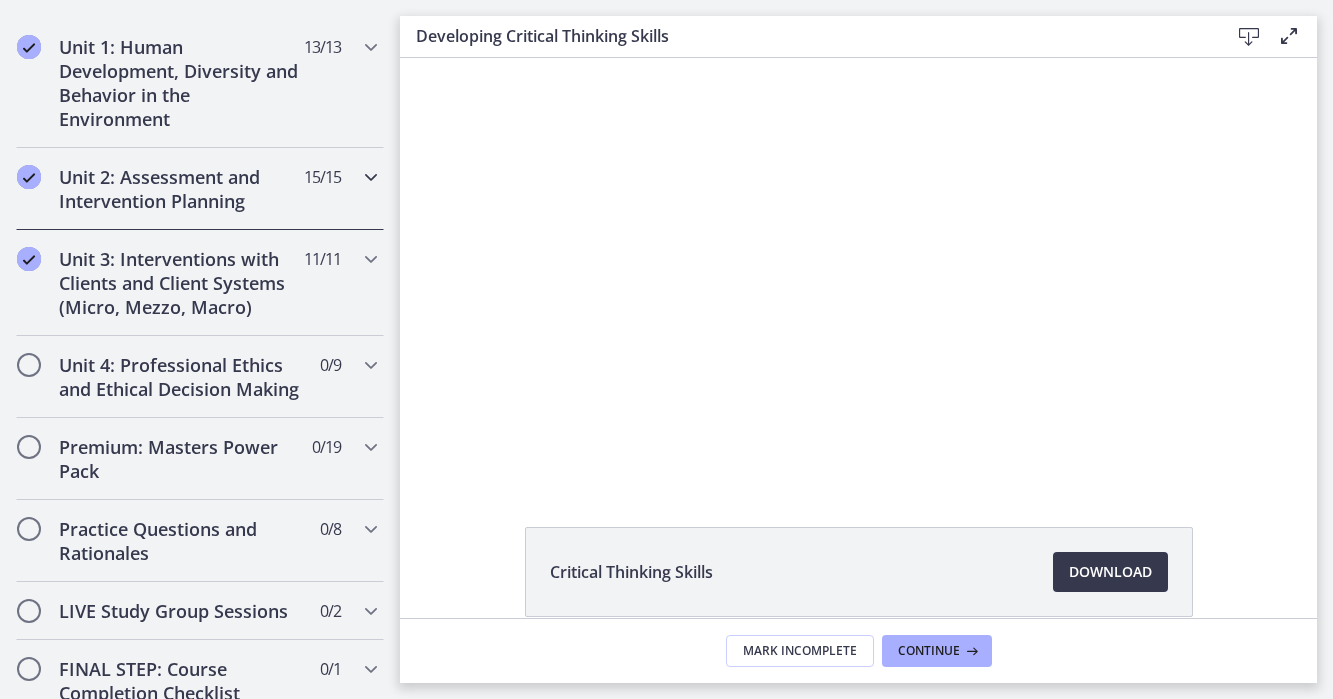 scroll, scrollTop: 789, scrollLeft: 0, axis: vertical 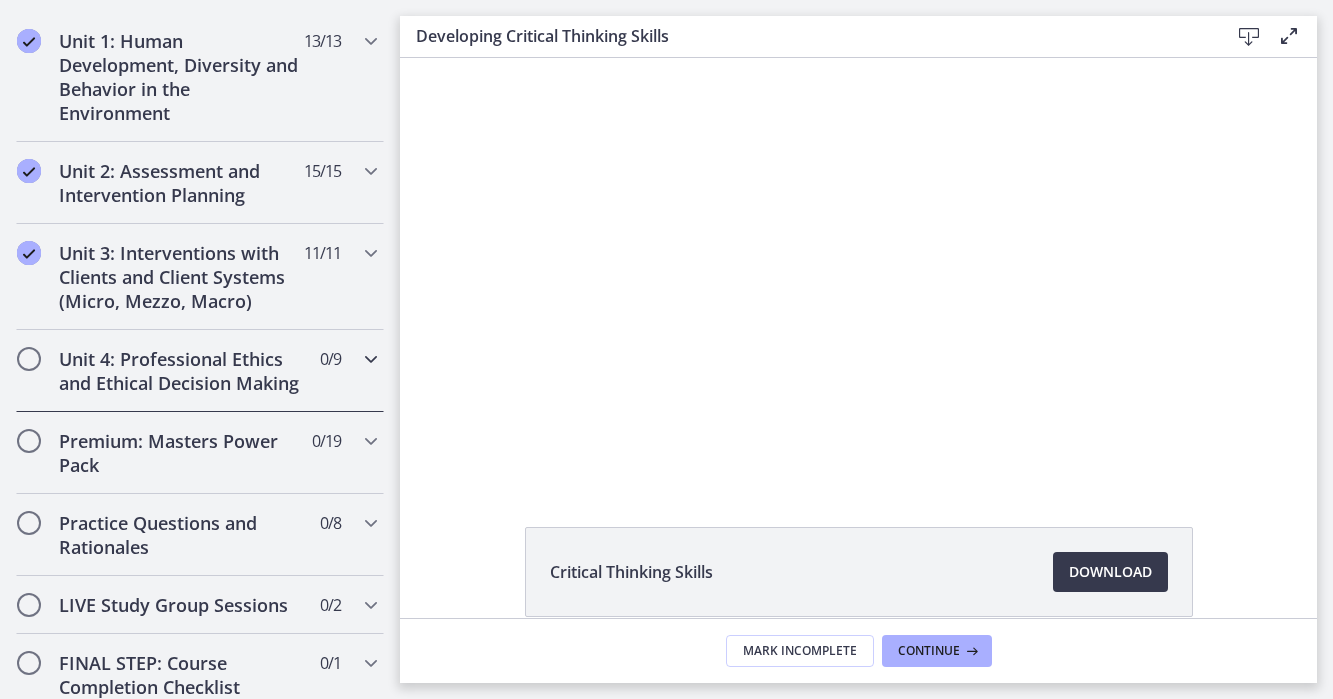 click on "Unit 4: Professional Ethics and Ethical Decision Making" at bounding box center (181, 371) 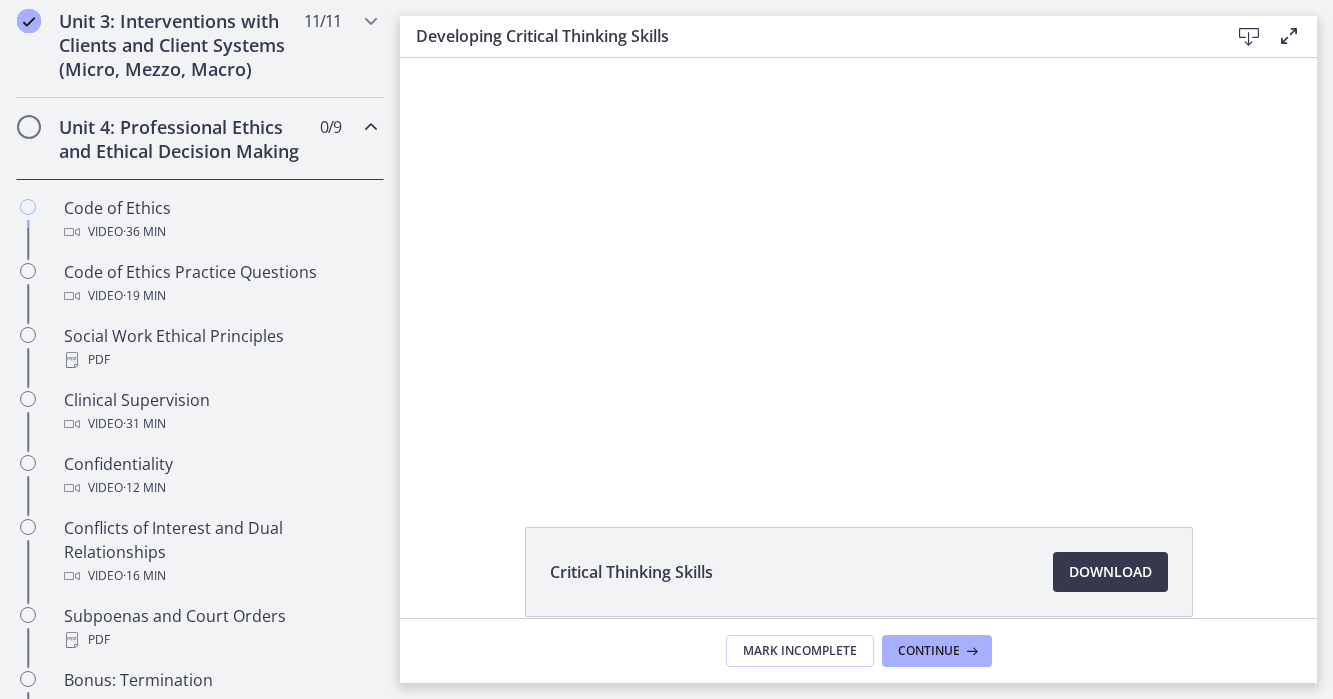 click on "Unit 4: Professional Ethics and Ethical Decision Making" at bounding box center (181, 139) 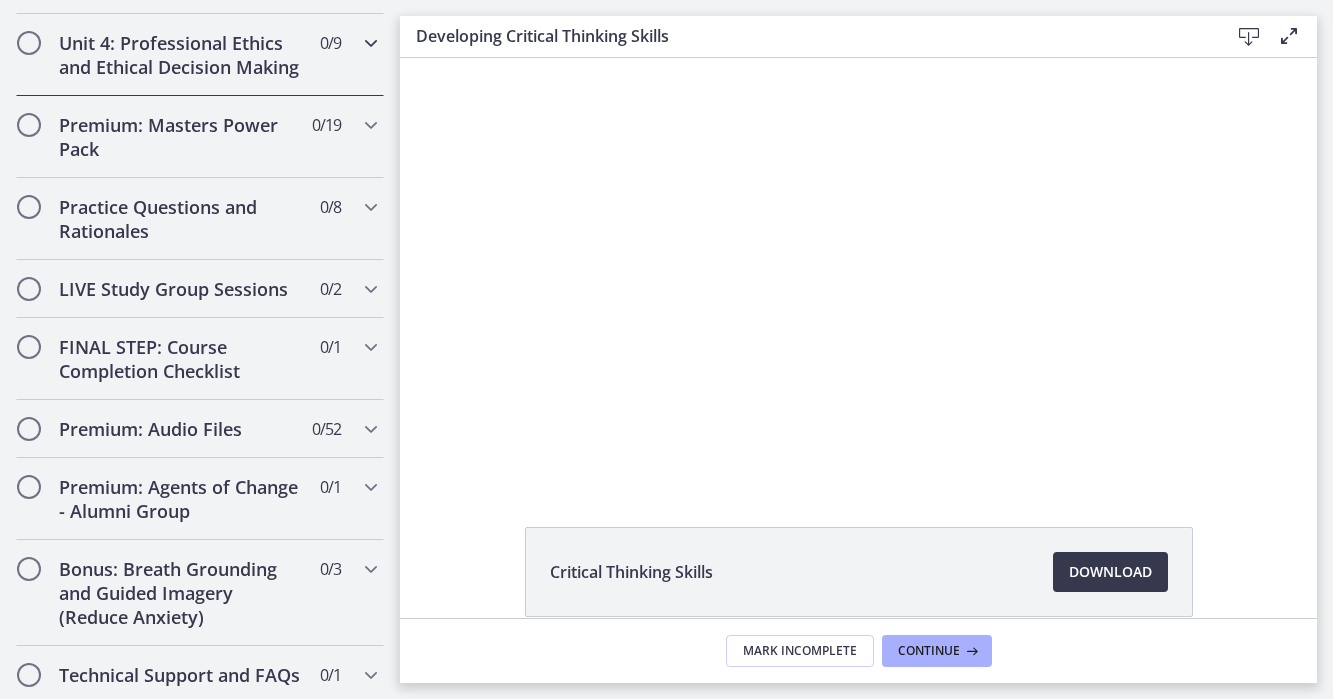 scroll, scrollTop: 874, scrollLeft: 0, axis: vertical 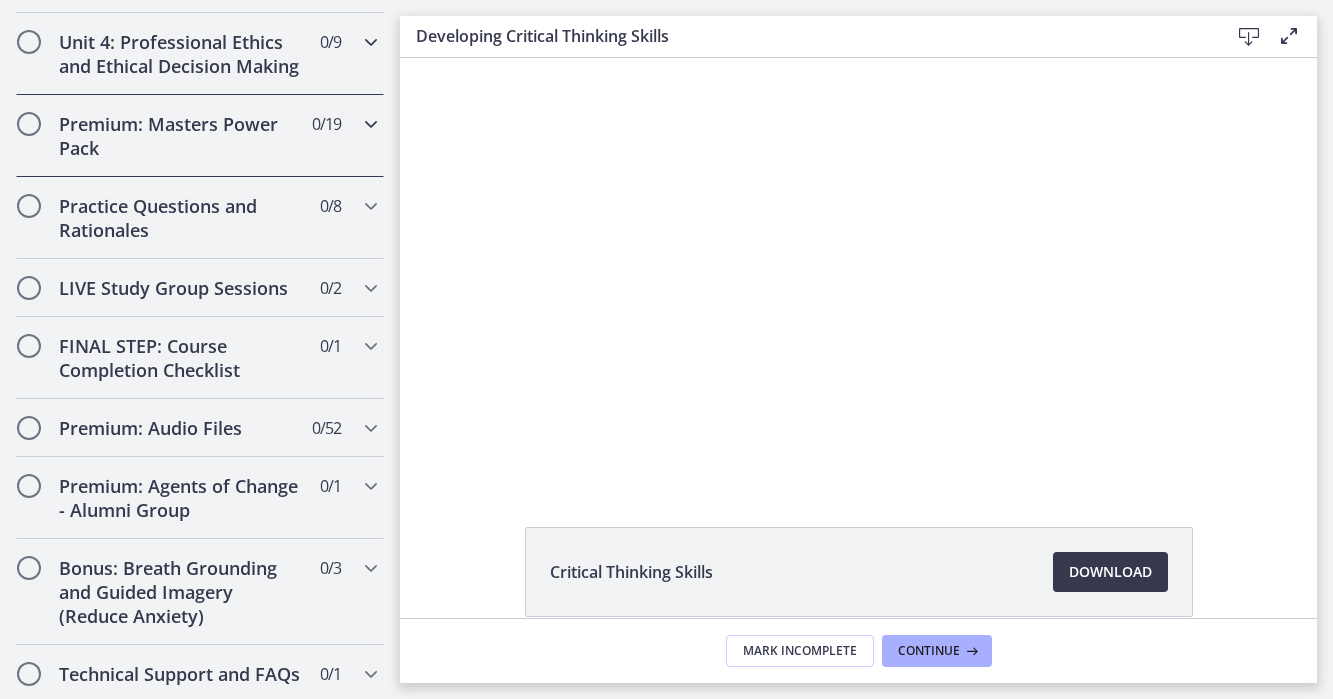 click on "Premium: Masters Power Pack" at bounding box center (181, 136) 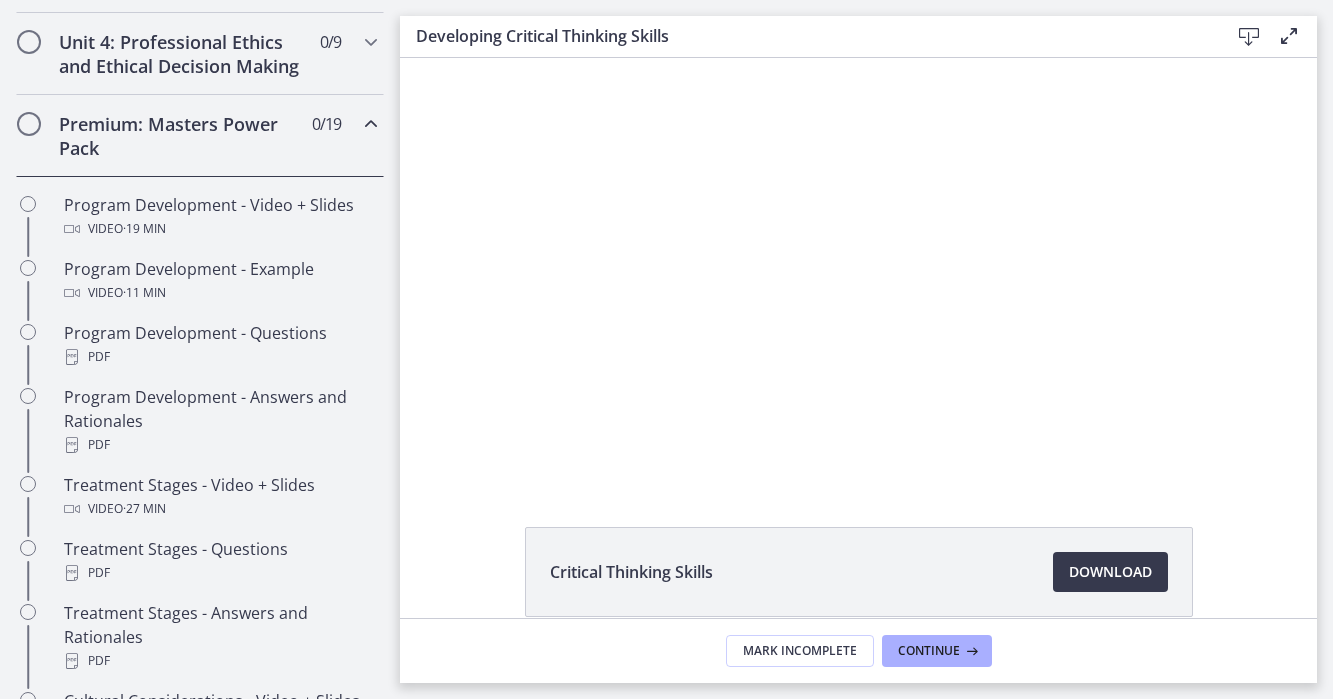 click on "Premium: Masters Power Pack" at bounding box center (181, 136) 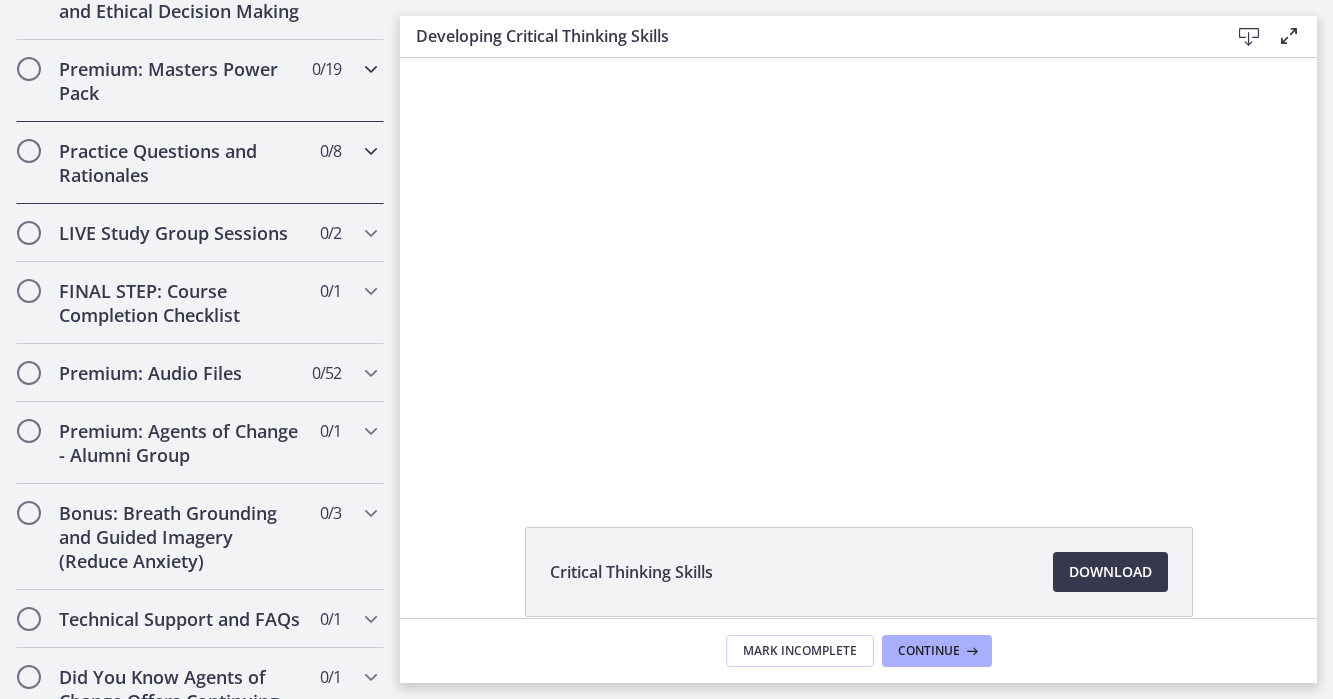 scroll, scrollTop: 930, scrollLeft: 0, axis: vertical 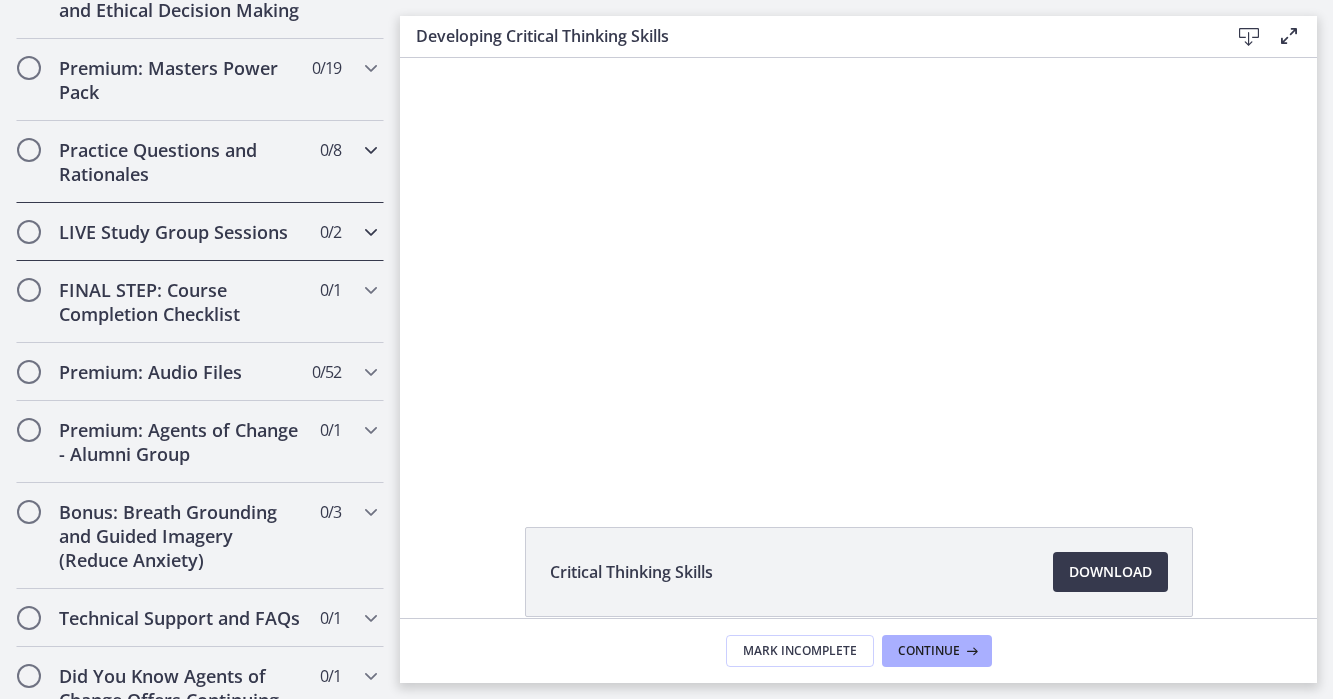click on "LIVE Study Group Sessions" at bounding box center [181, 232] 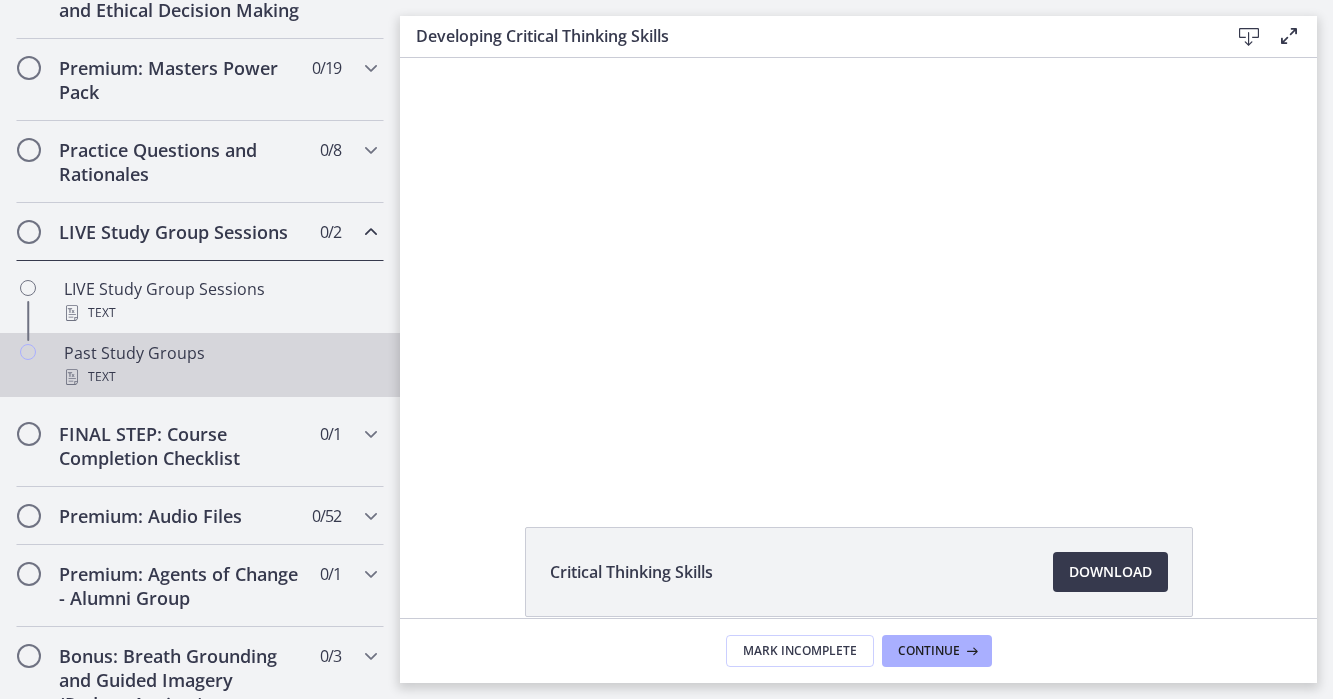 click on "Past Study Groups
Text" at bounding box center (220, 365) 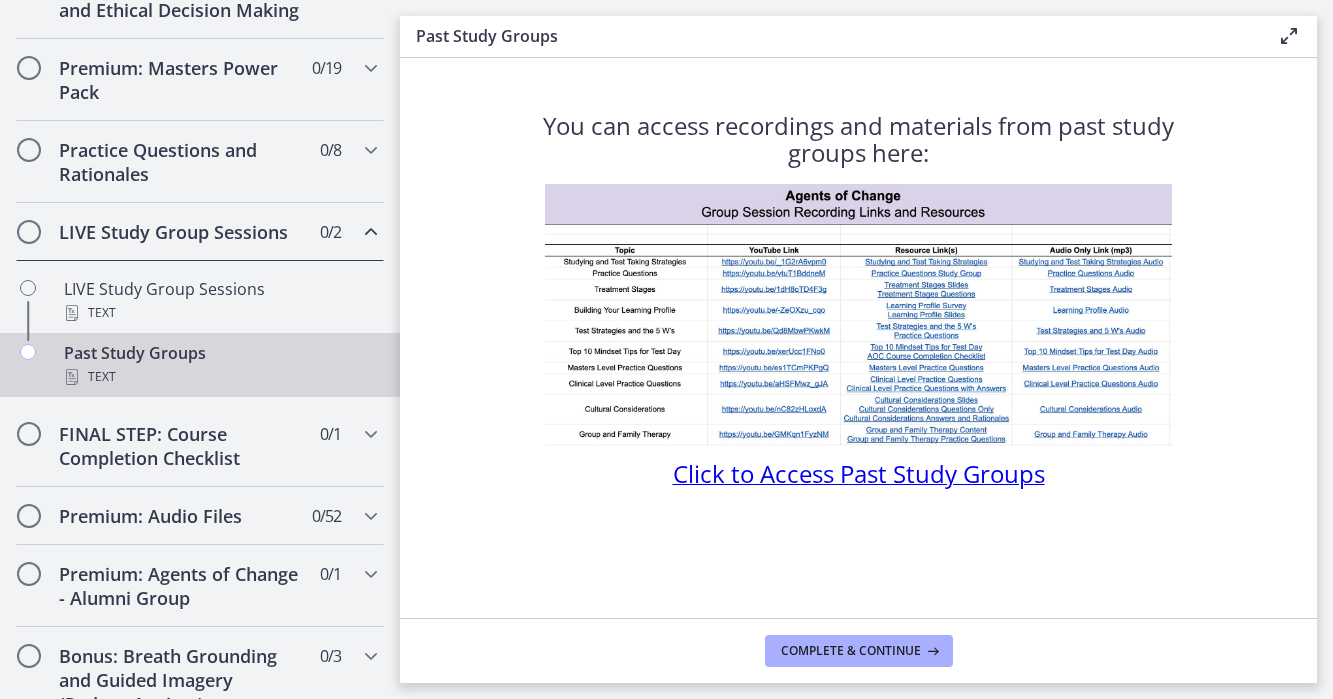 click on "Click to Access Past Study Groups" at bounding box center (859, 473) 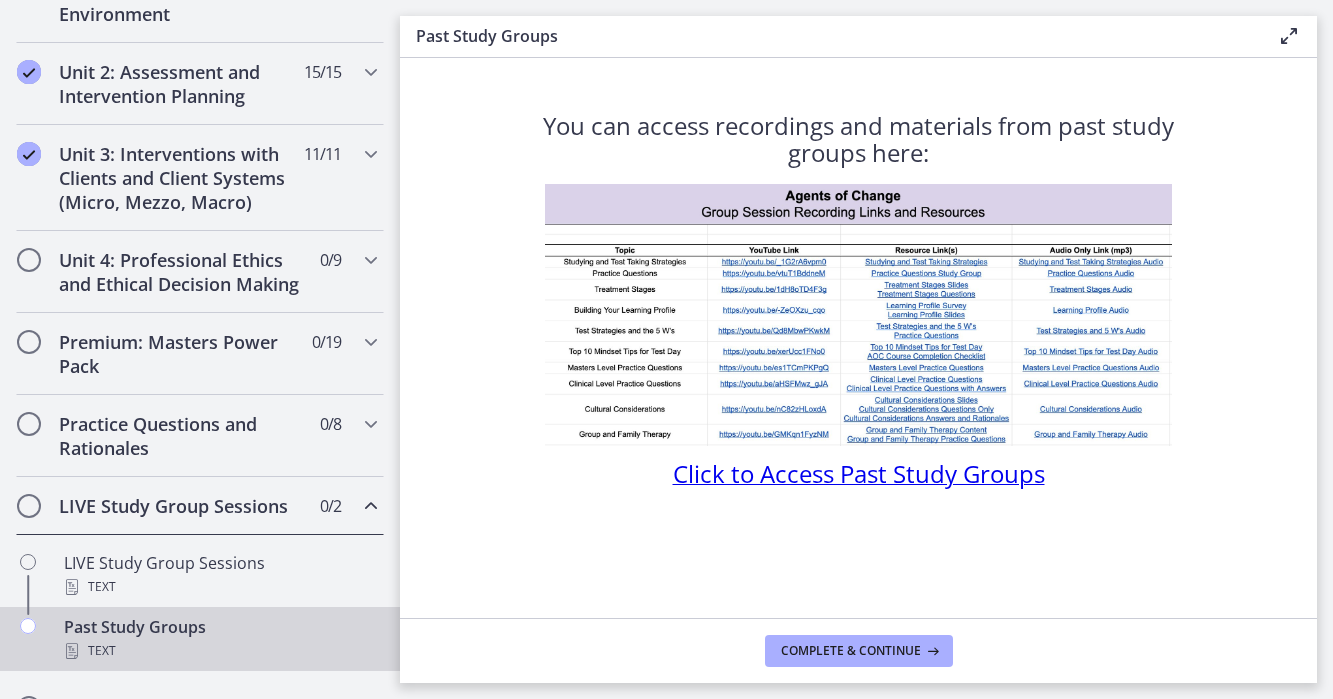 scroll, scrollTop: 0, scrollLeft: 0, axis: both 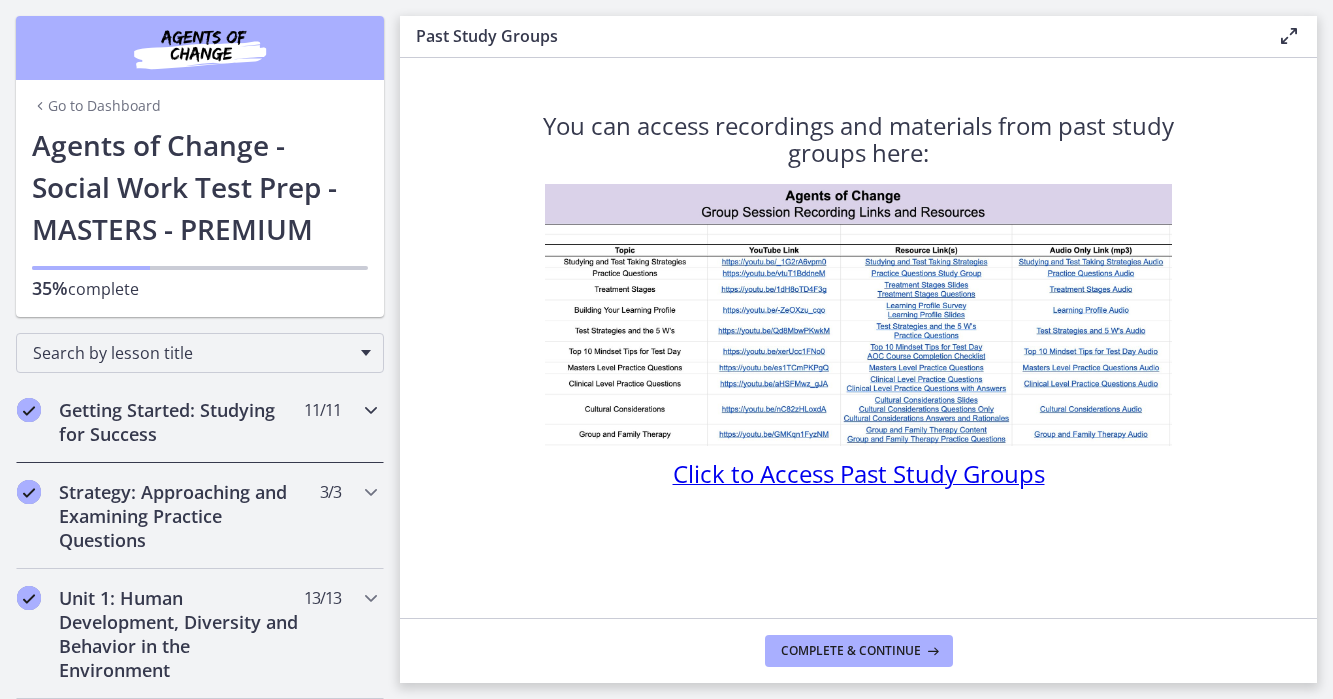 click on "Getting Started: Studying for Success" at bounding box center [181, 422] 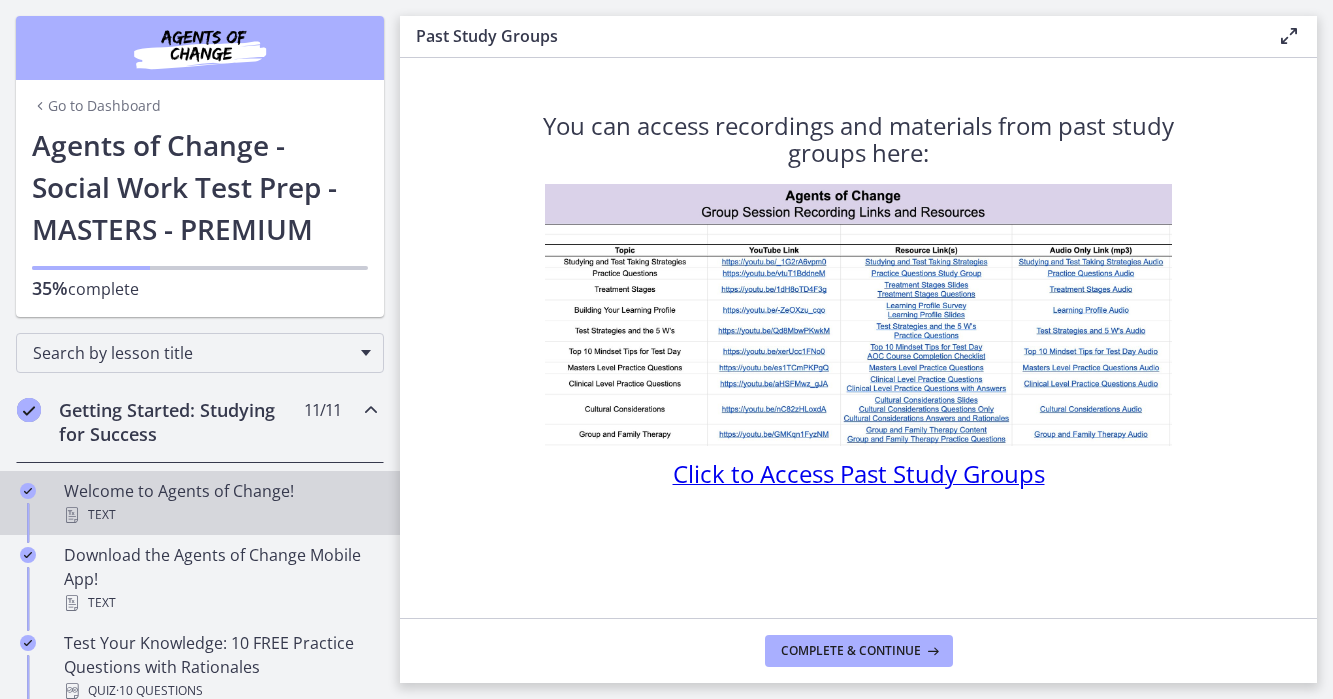 click on "Text" at bounding box center (220, 515) 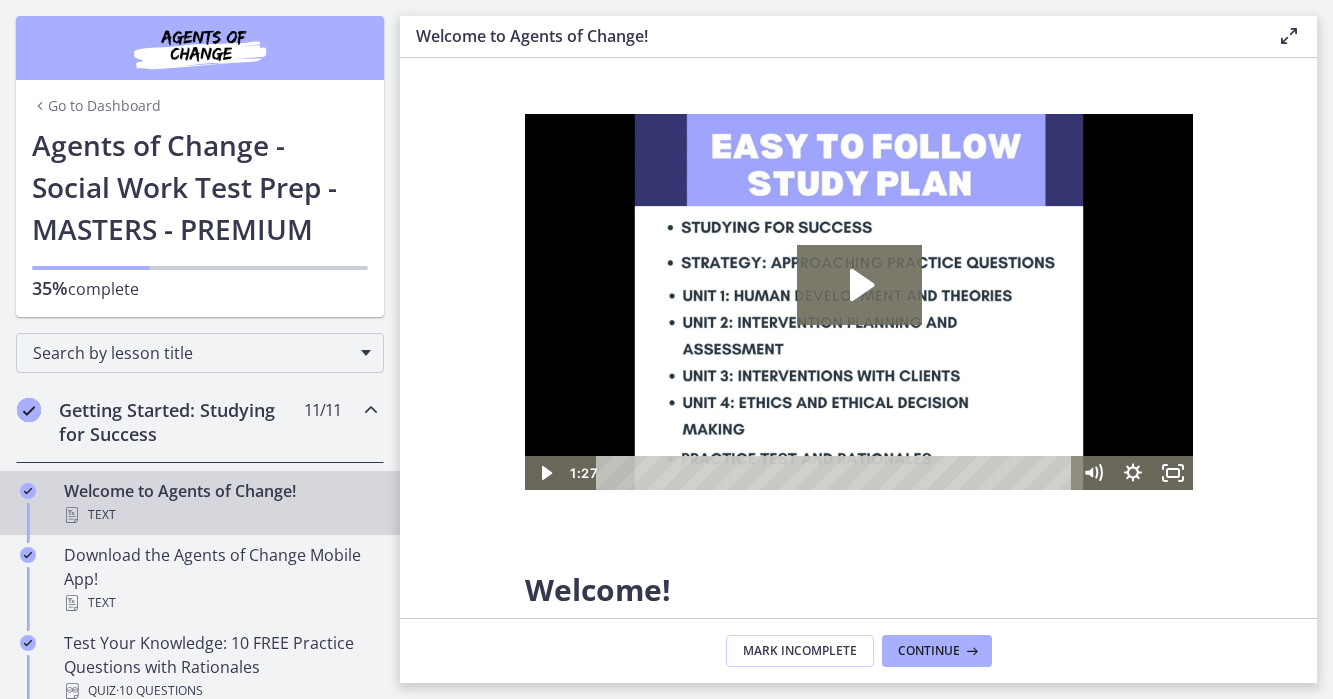 scroll, scrollTop: 0, scrollLeft: 0, axis: both 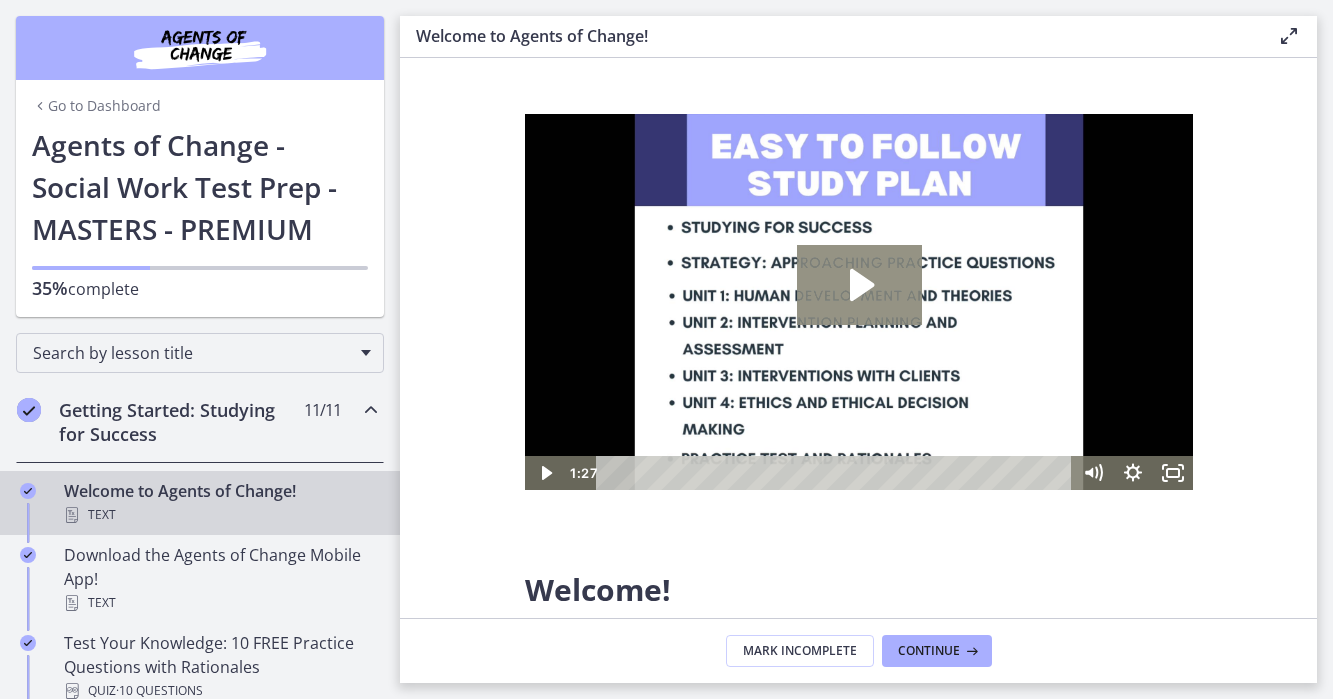 click 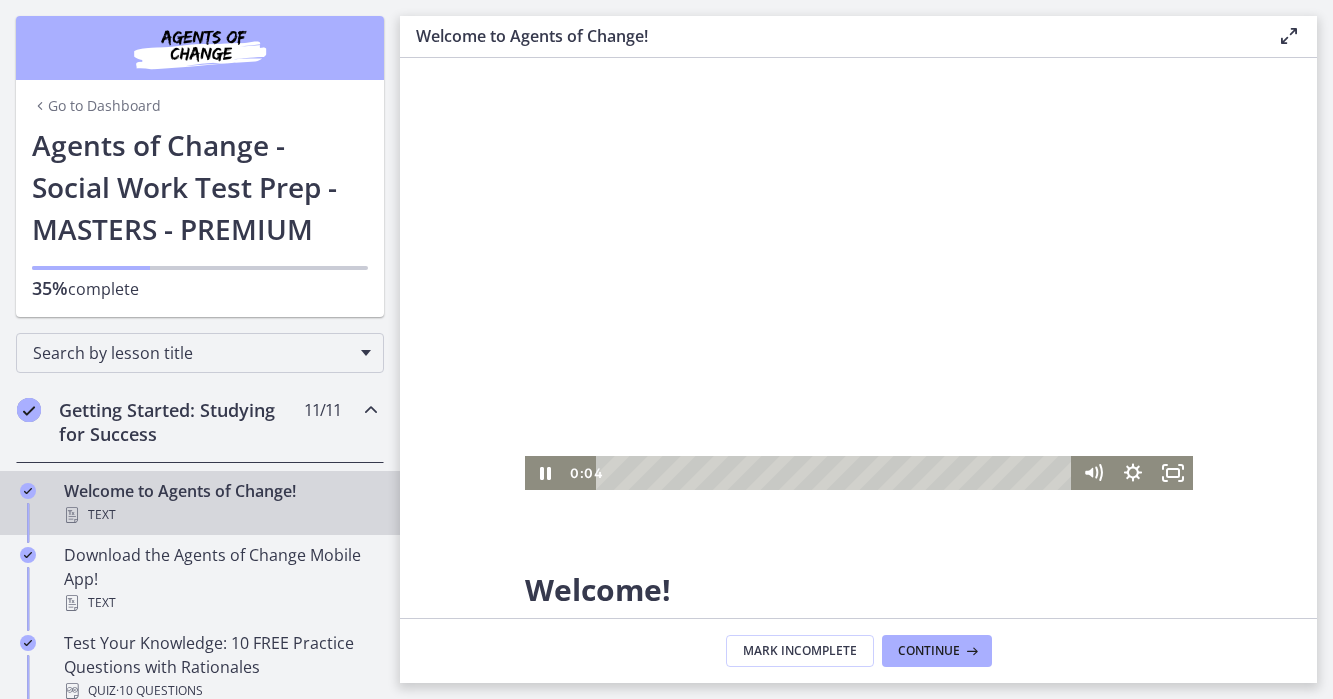 type 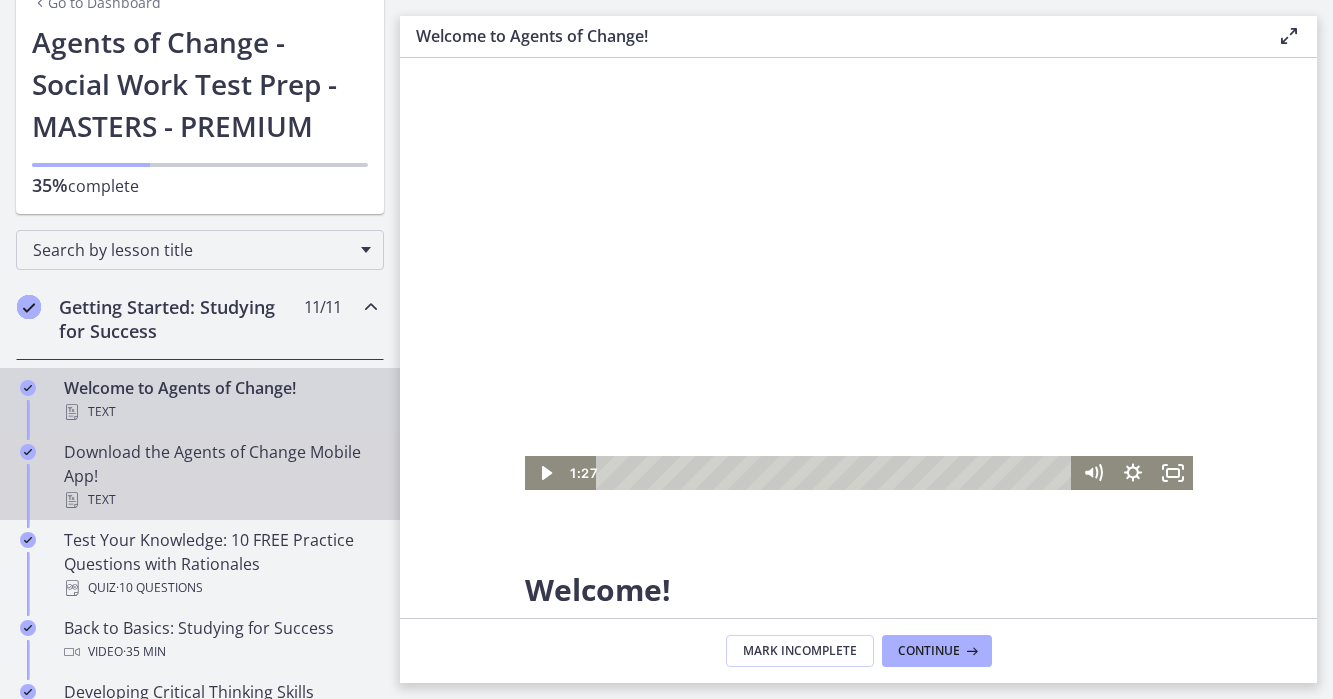 scroll, scrollTop: 104, scrollLeft: 0, axis: vertical 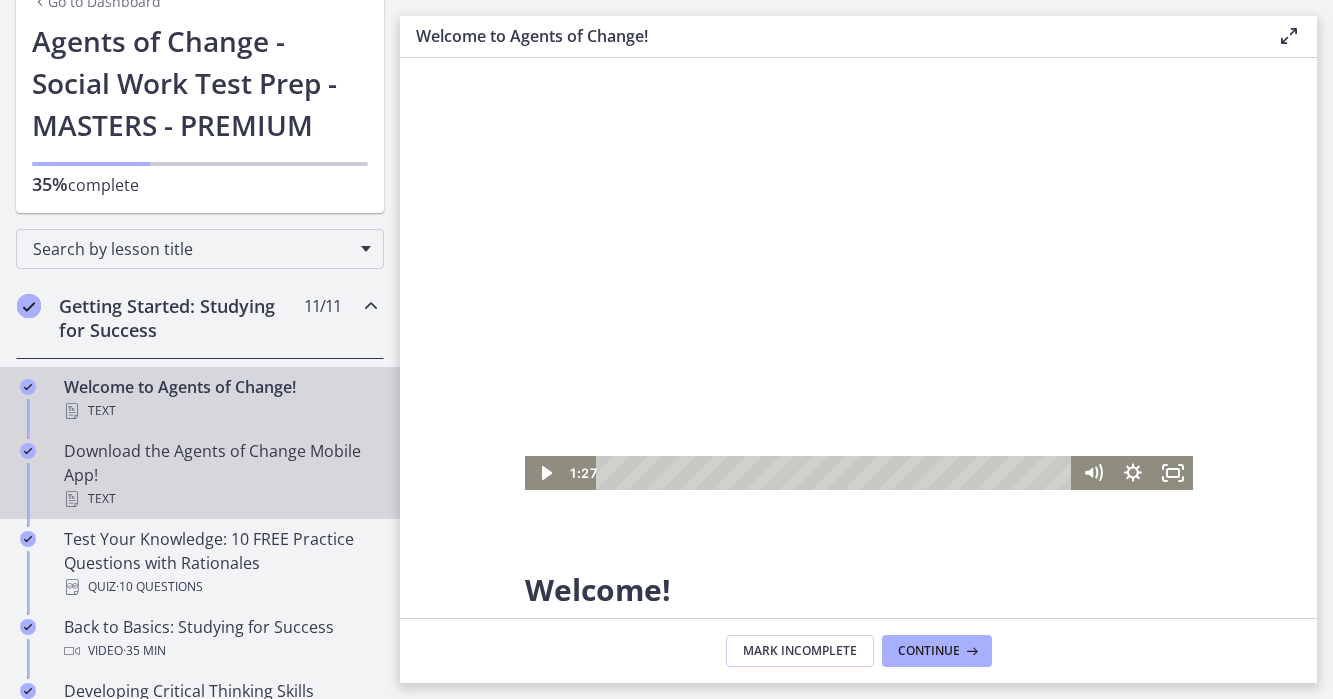 click on "Download the Agents of Change Mobile App!
Text" at bounding box center (220, 475) 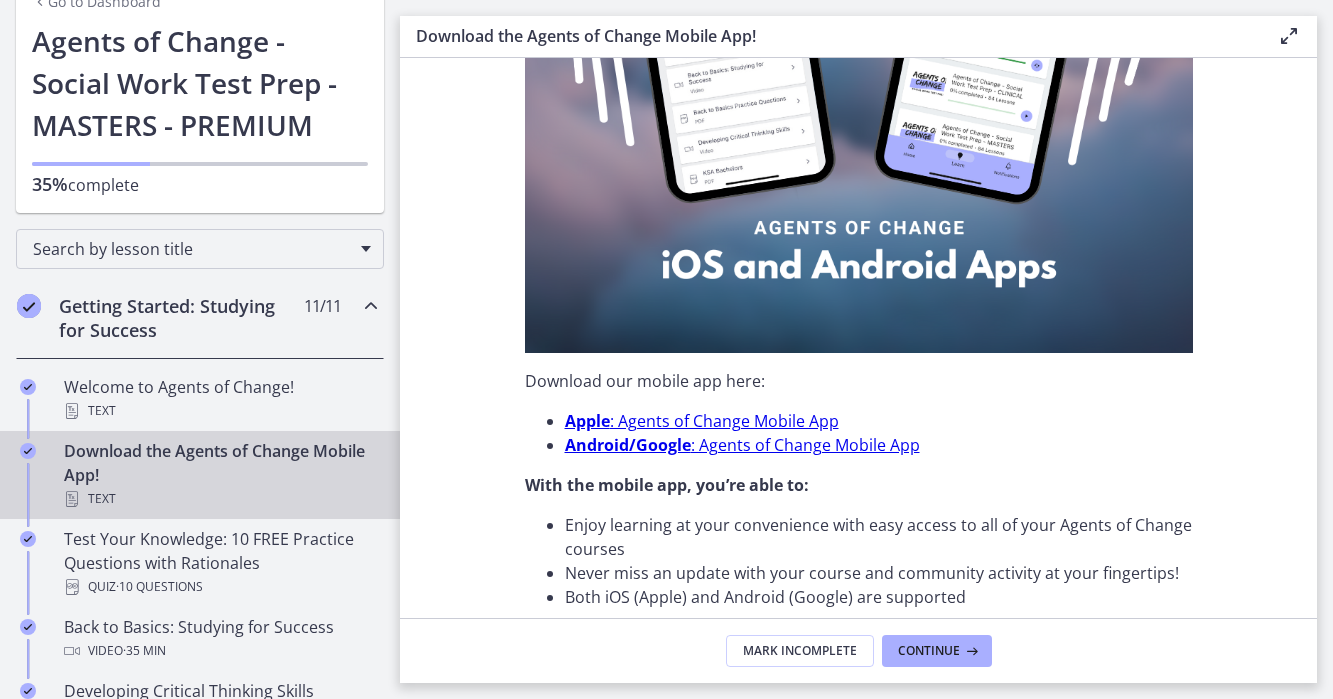 scroll, scrollTop: 417, scrollLeft: 0, axis: vertical 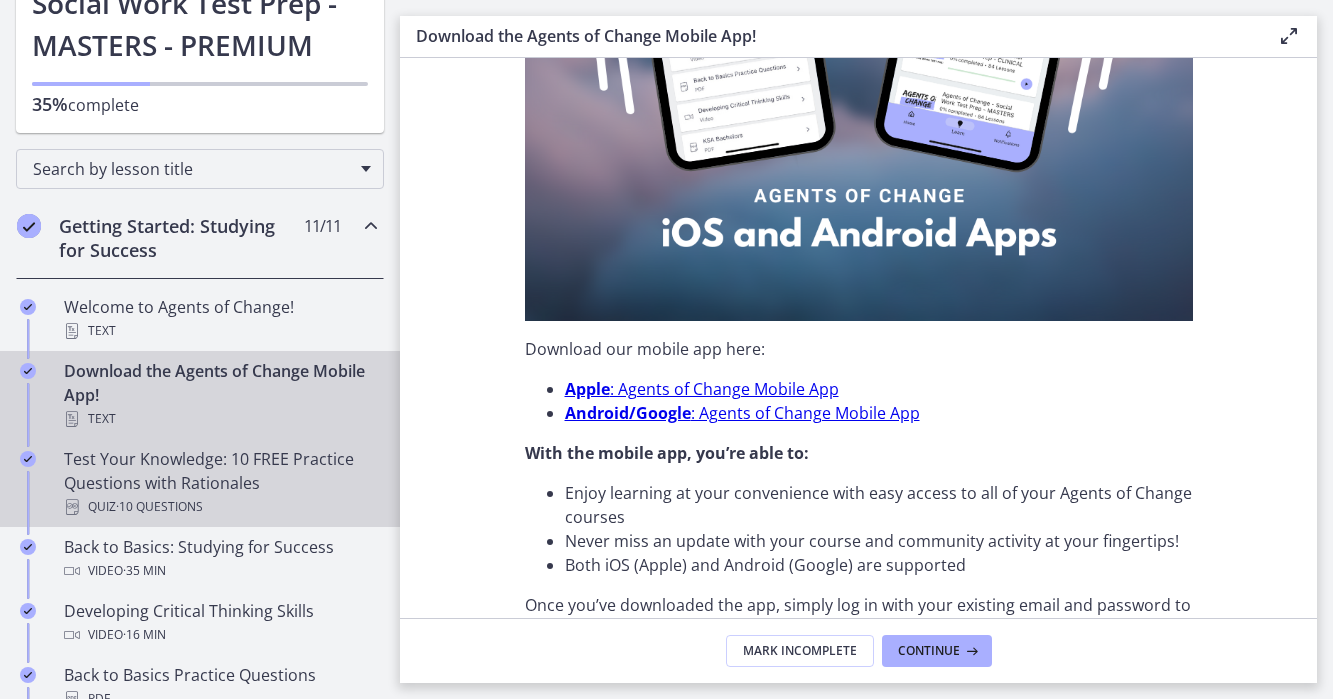 click on "Test Your Knowledge: 10 FREE Practice Questions with Rationales
Quiz
·  10 Questions" at bounding box center [220, 483] 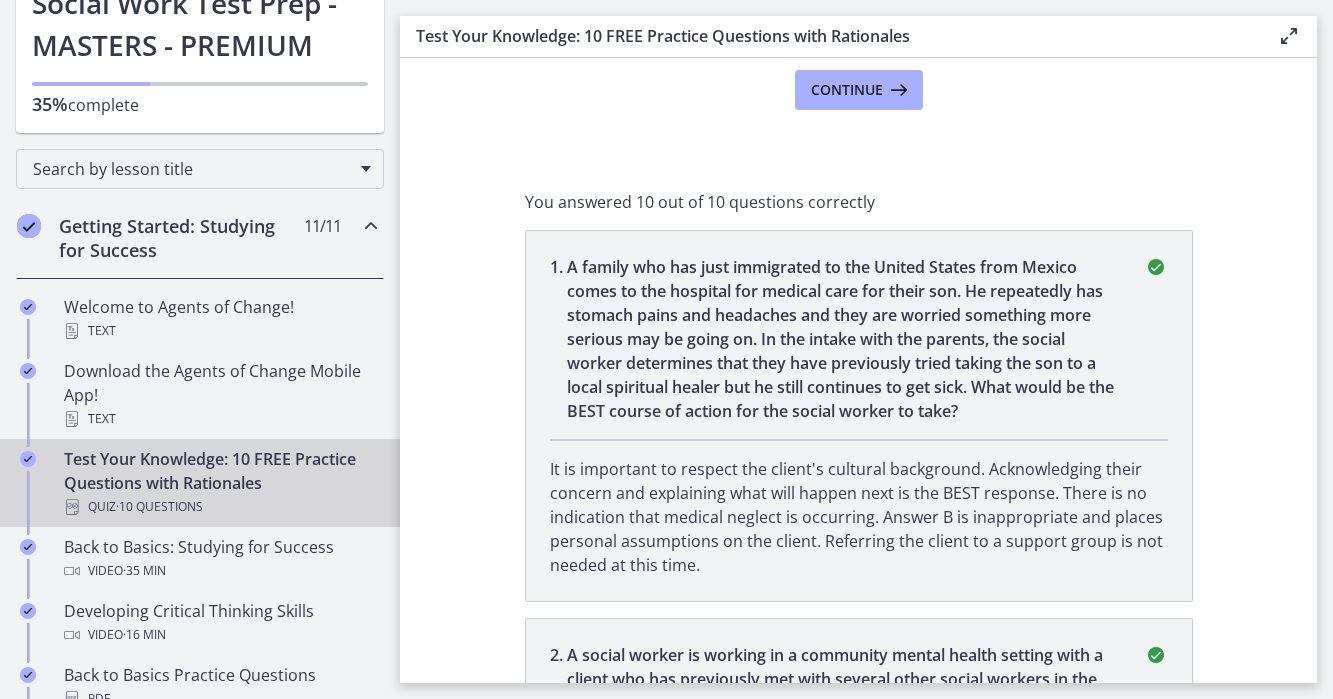 scroll, scrollTop: 269, scrollLeft: 0, axis: vertical 